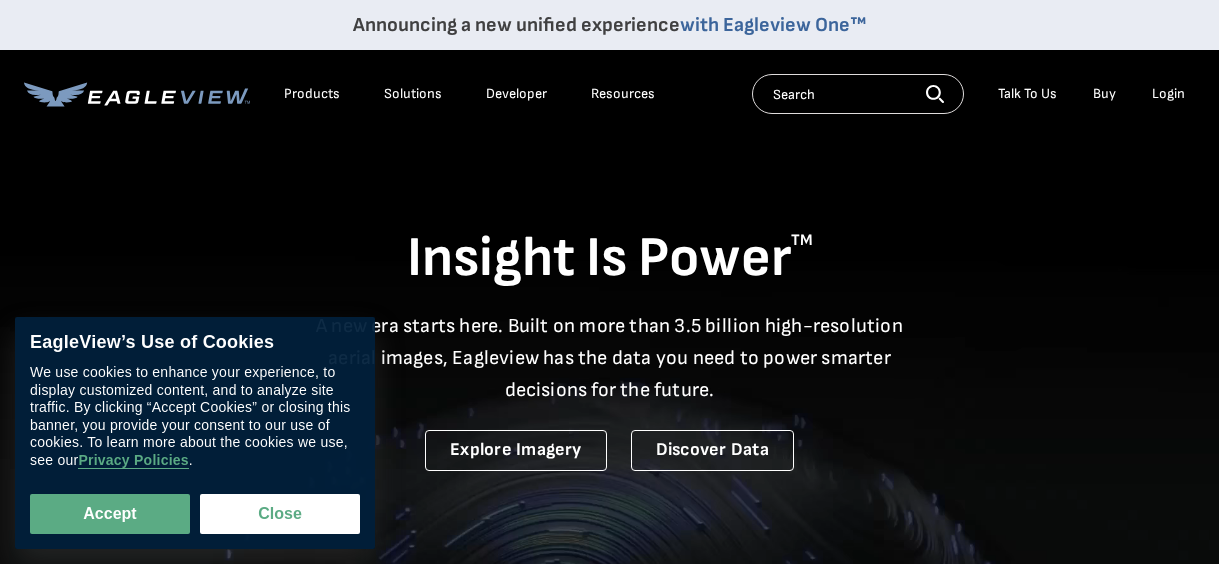 click on "Login" at bounding box center (1168, 94) 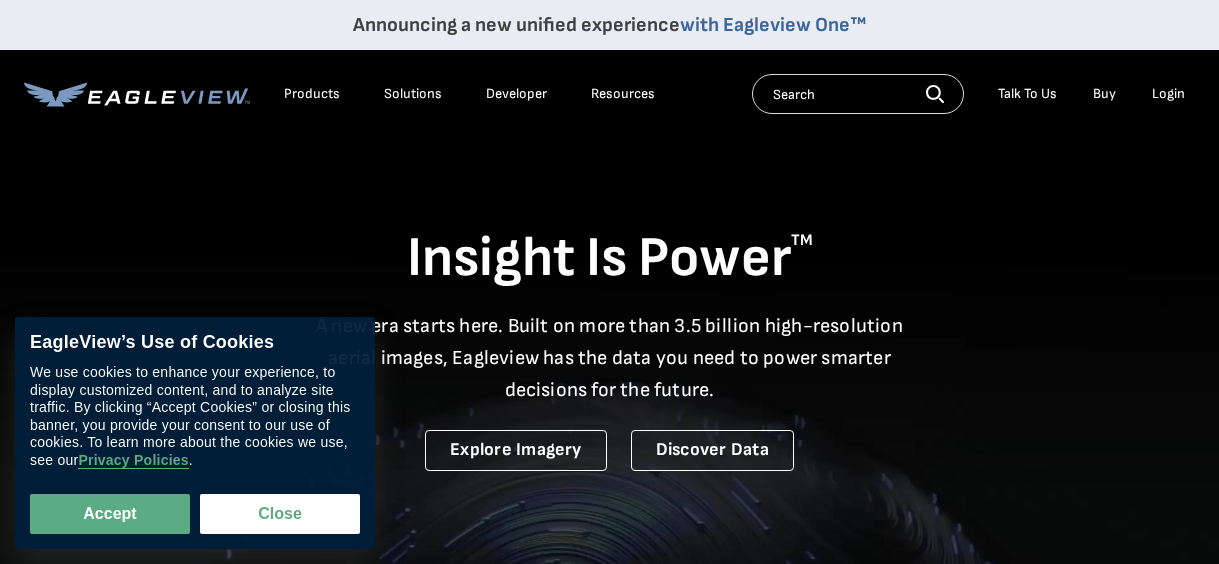 scroll, scrollTop: 0, scrollLeft: 0, axis: both 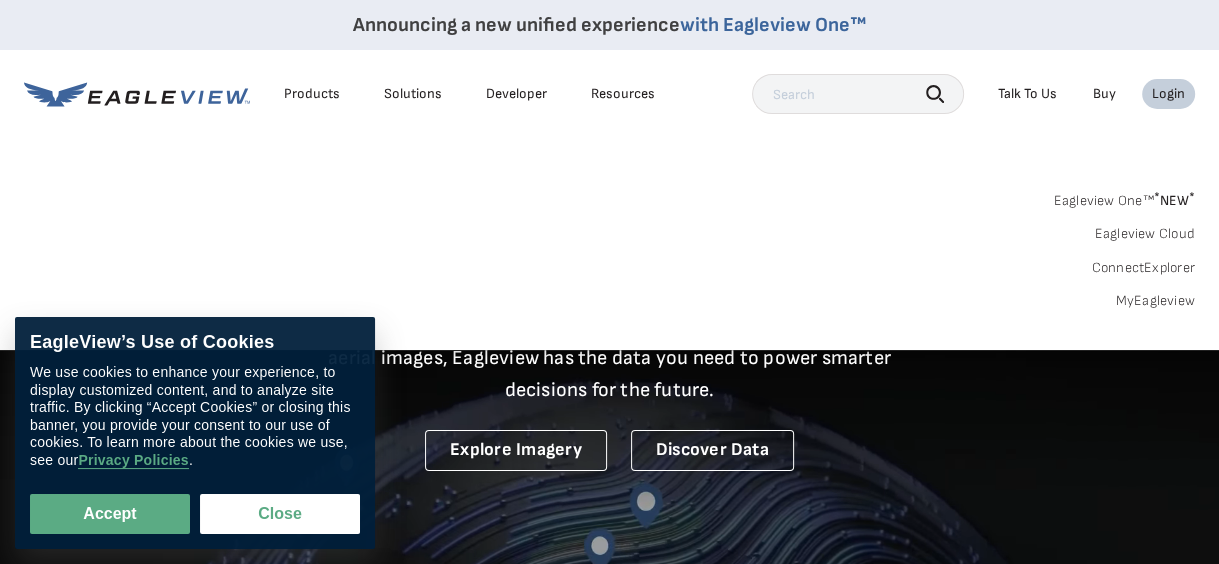 click on "Login" at bounding box center (1168, 94) 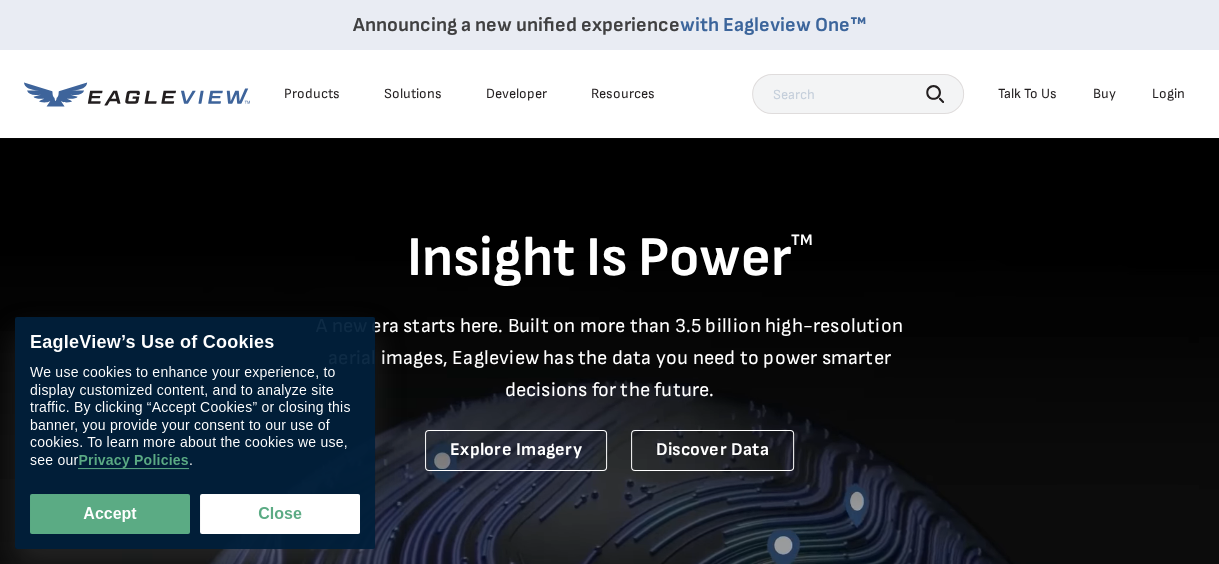 click on "Login" at bounding box center [1168, 94] 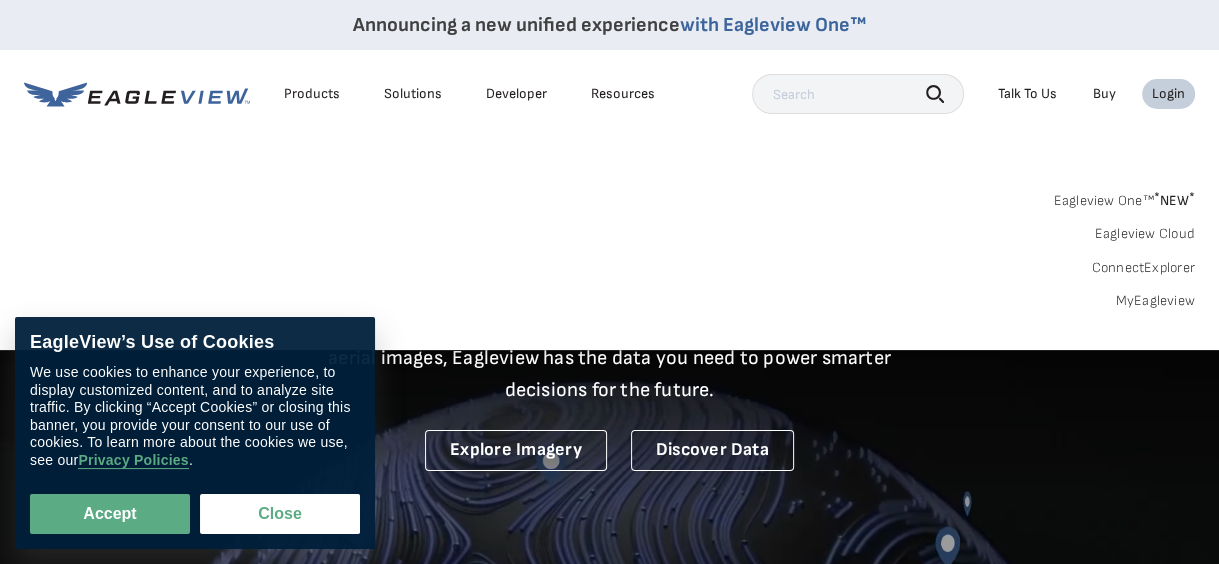 click on "Login" at bounding box center (1168, 94) 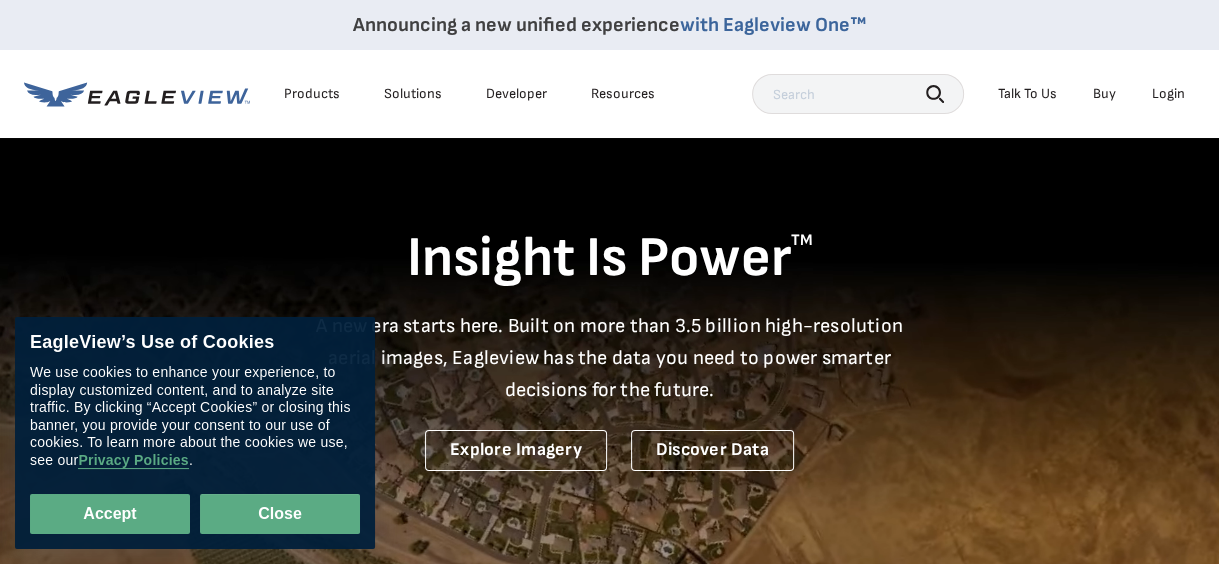 click on "Close" at bounding box center [280, 514] 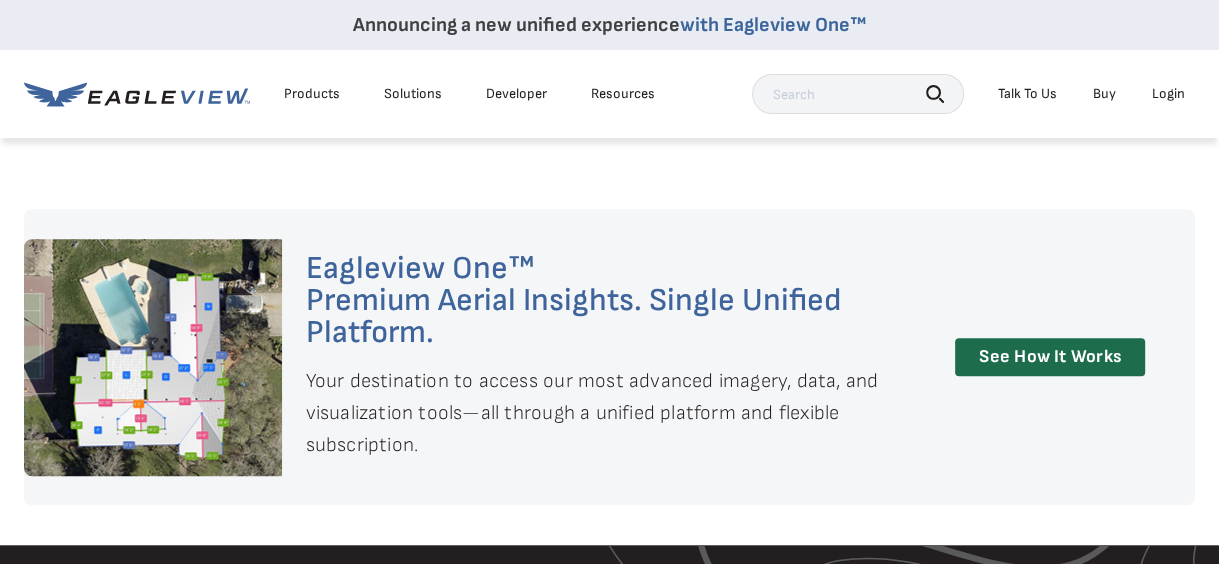 scroll, scrollTop: 1200, scrollLeft: 0, axis: vertical 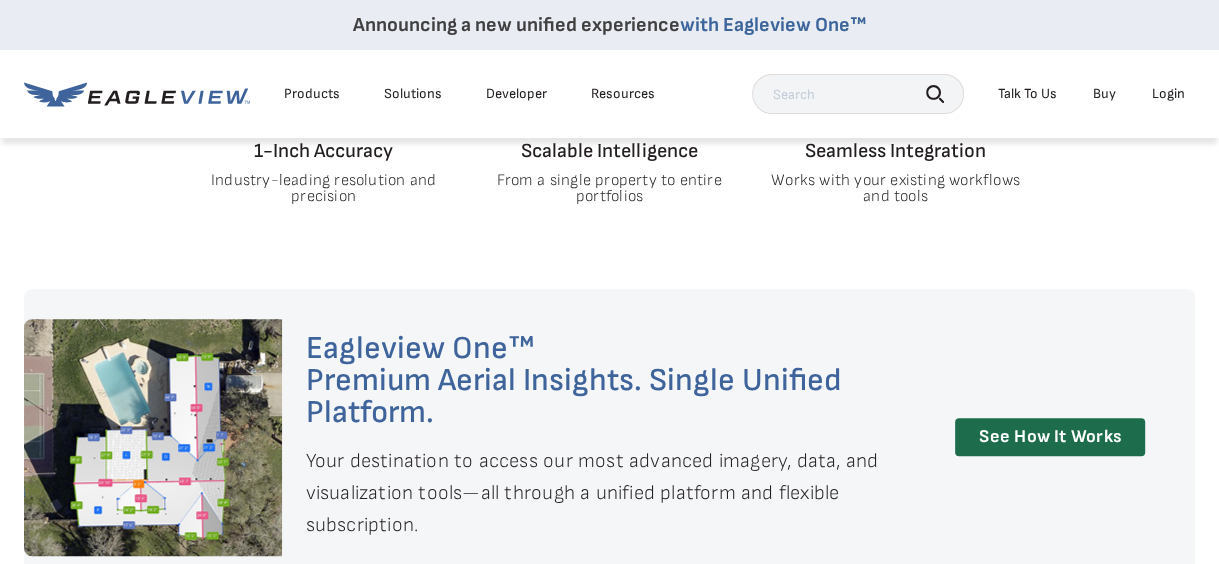 click on "Login" at bounding box center [1168, 94] 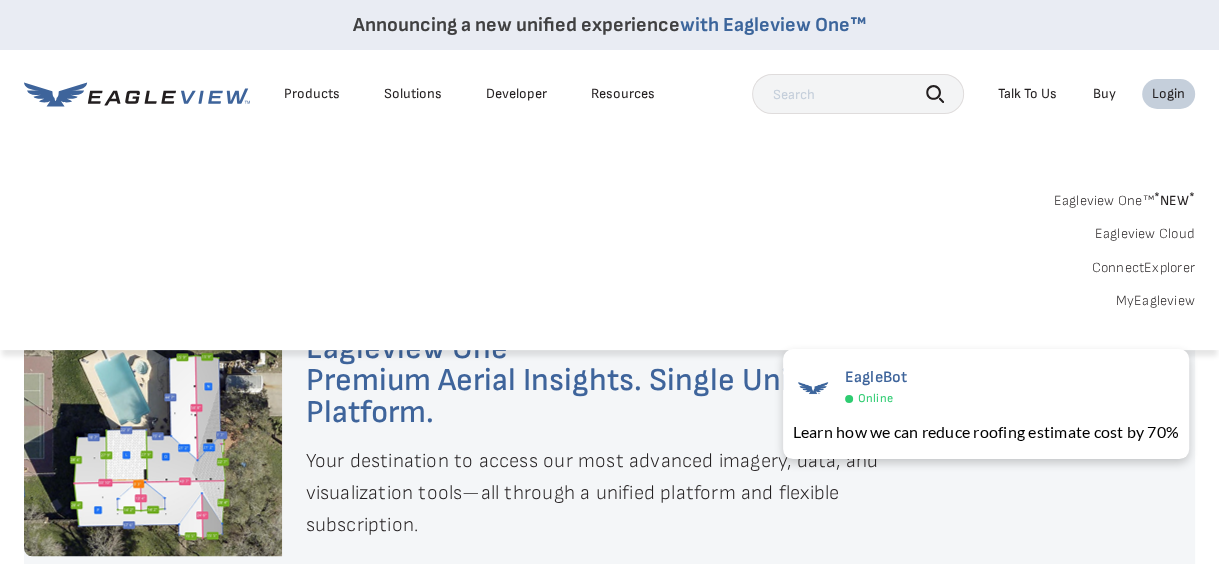 click on "MyEagleview" at bounding box center (1155, 301) 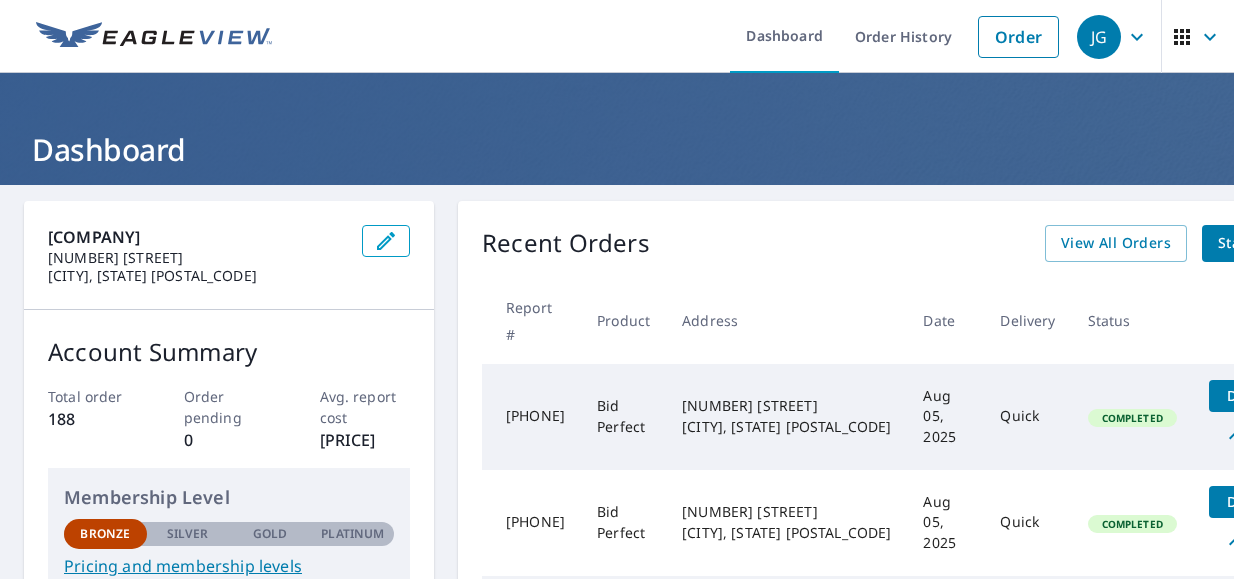 scroll, scrollTop: 0, scrollLeft: 0, axis: both 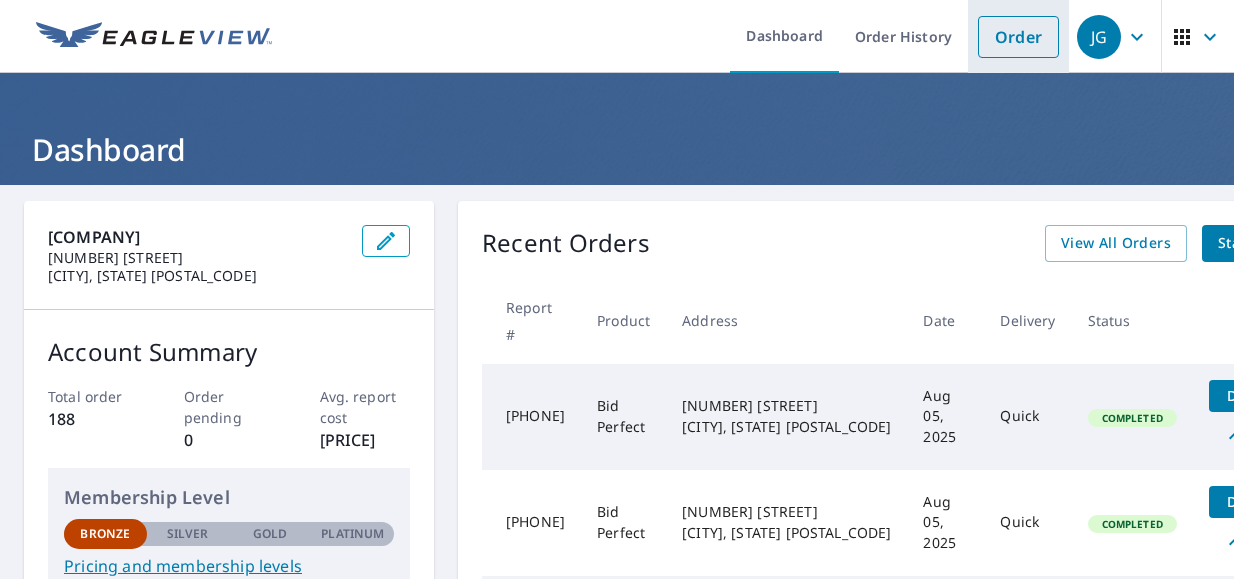 click on "Order" at bounding box center (1018, 37) 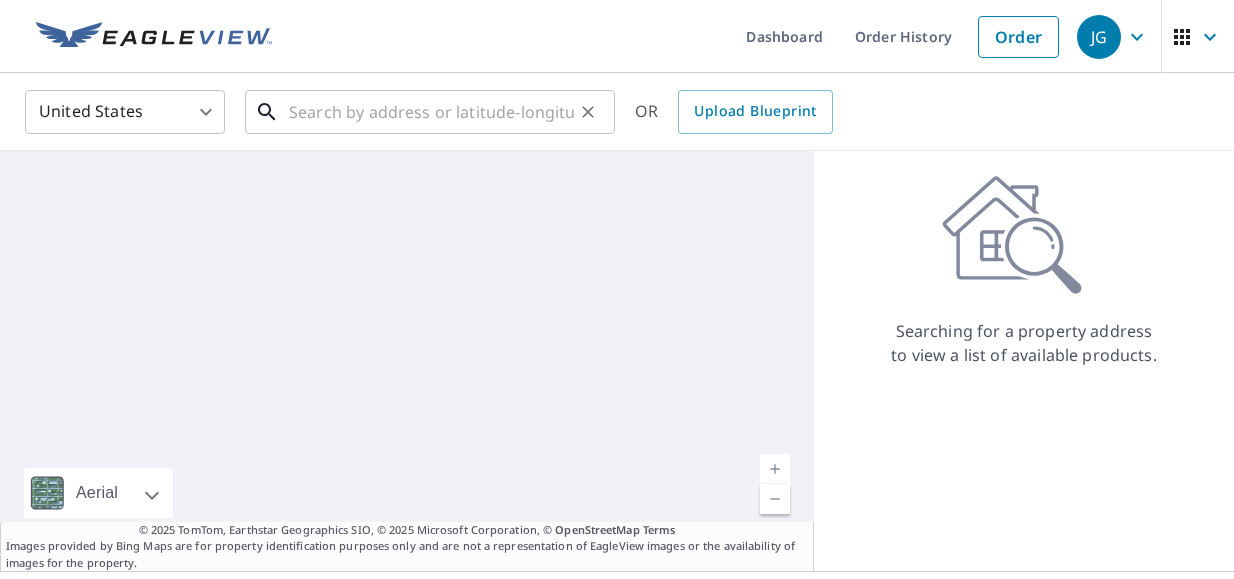 click at bounding box center [431, 112] 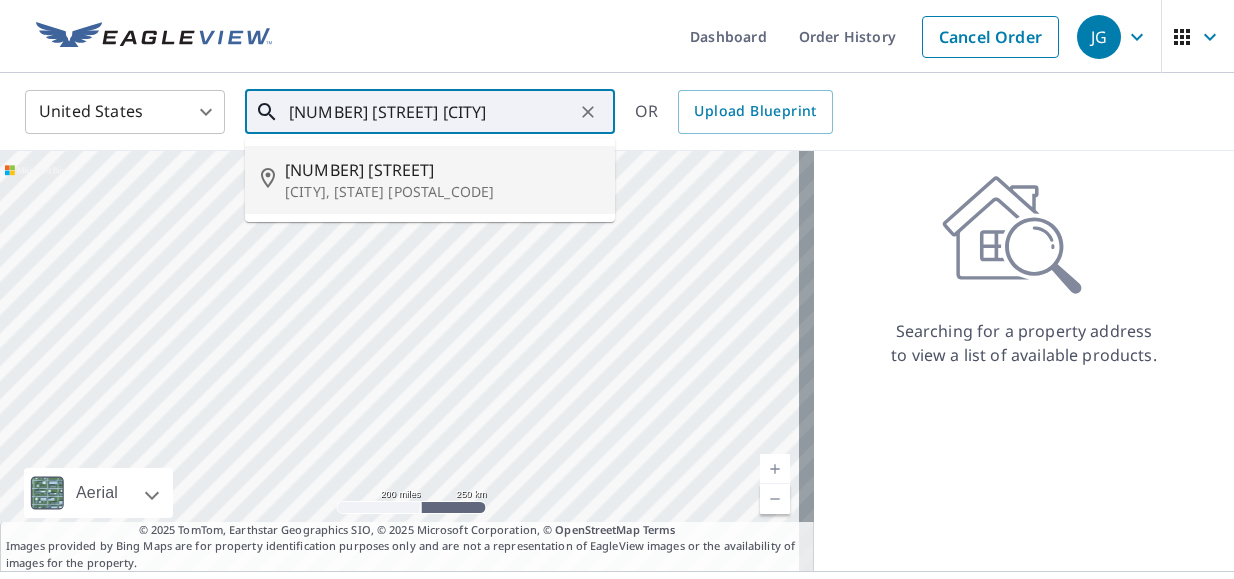 click on "[NUMBER] [STREET]" at bounding box center (442, 170) 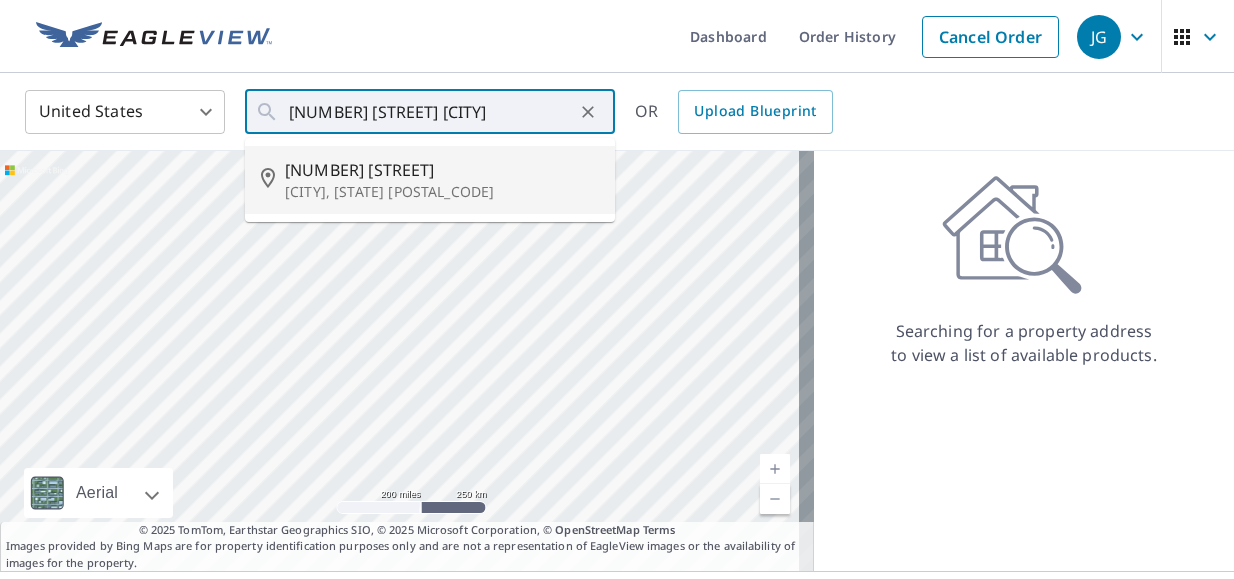 type on "[NUMBER] [STREET] [CITY] [STATE] [POSTAL_CODE]" 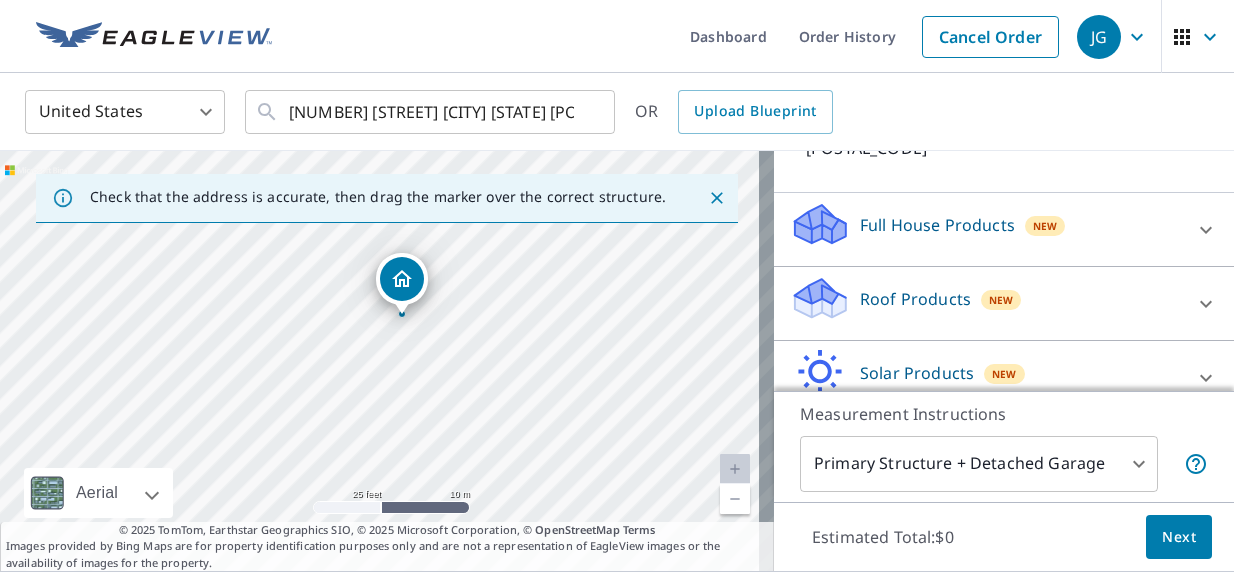 scroll, scrollTop: 200, scrollLeft: 0, axis: vertical 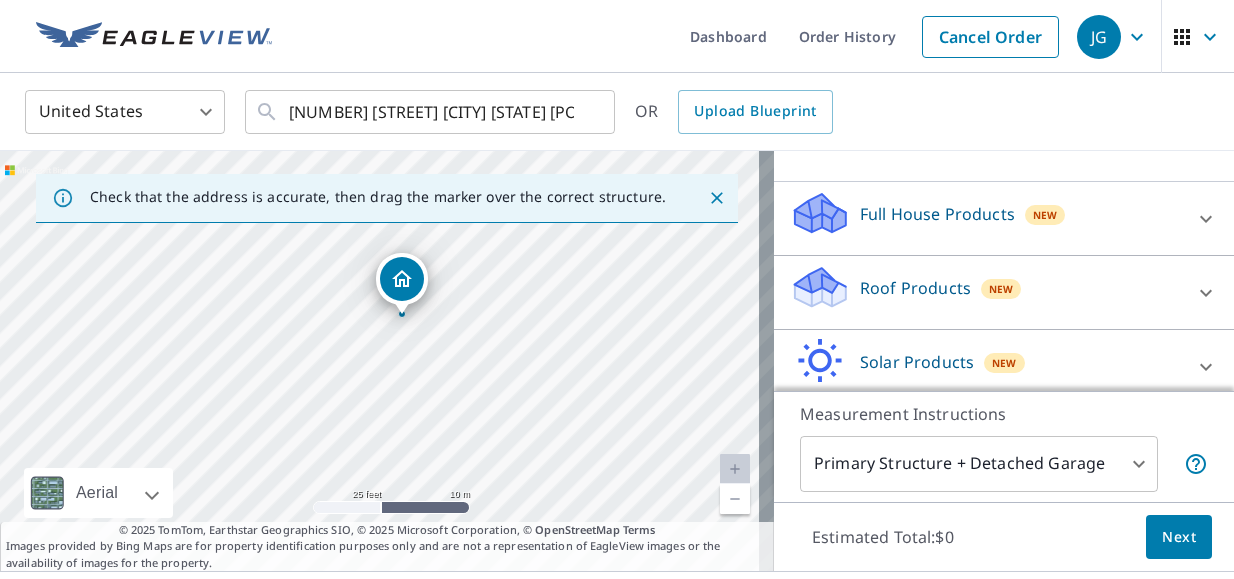 click on "Roof Products New" at bounding box center [986, 292] 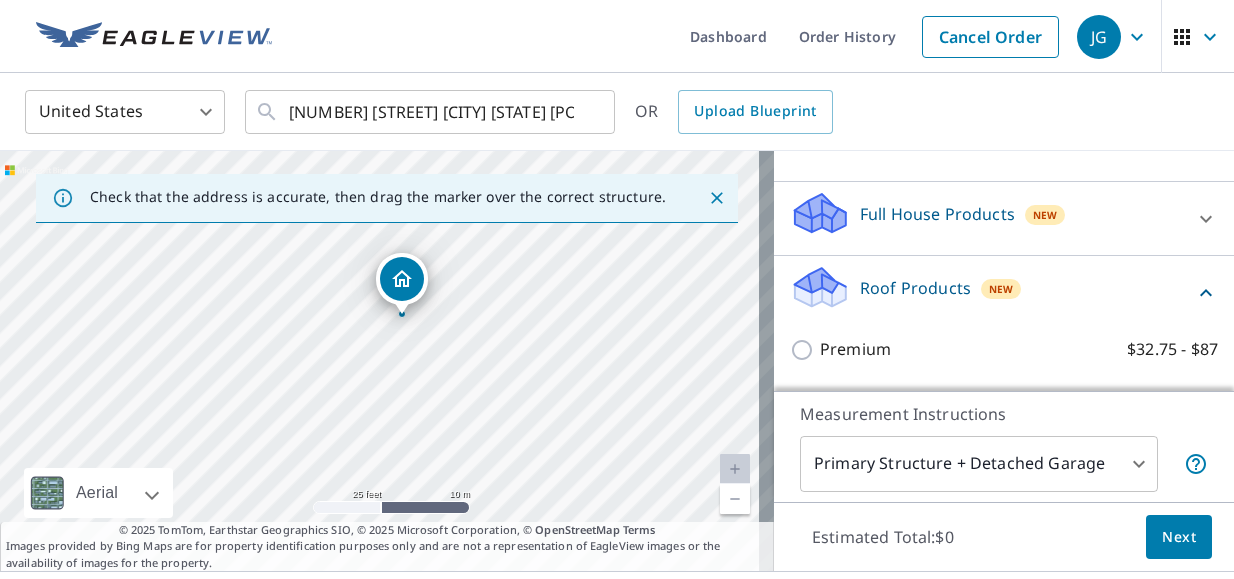 scroll, scrollTop: 300, scrollLeft: 0, axis: vertical 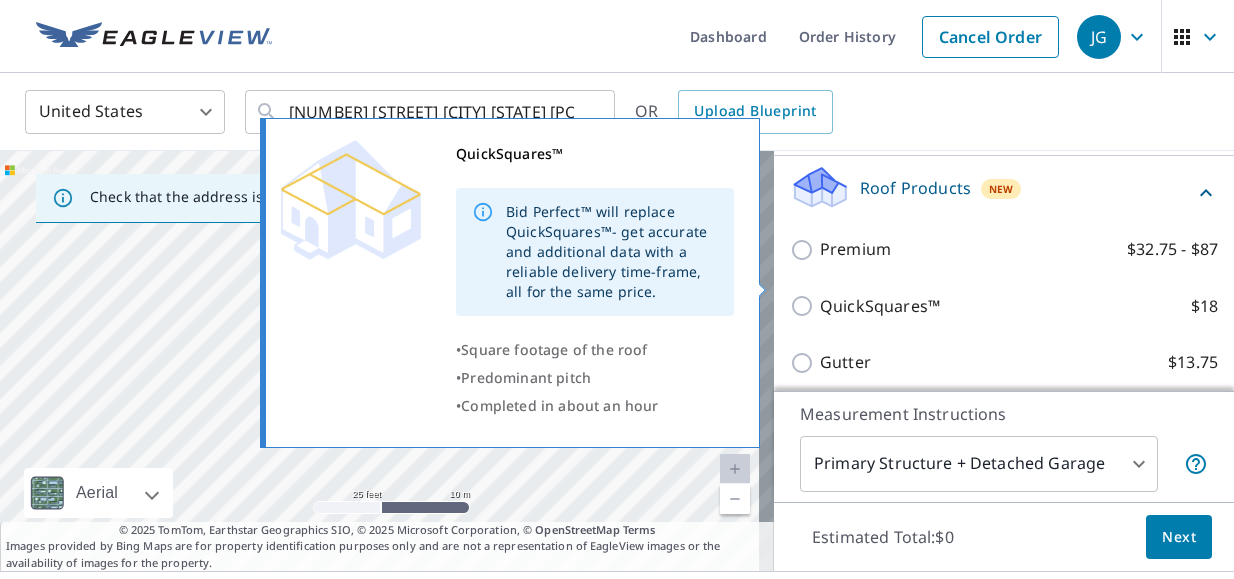 click on "QuickSquares™ $18" at bounding box center (805, 306) 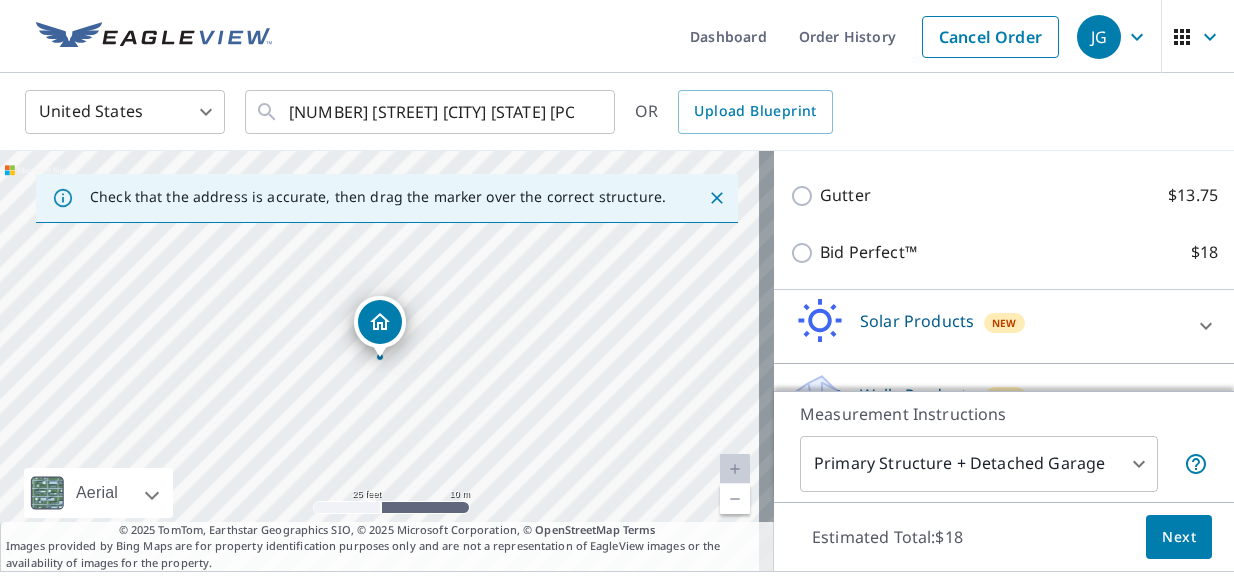 scroll, scrollTop: 556, scrollLeft: 0, axis: vertical 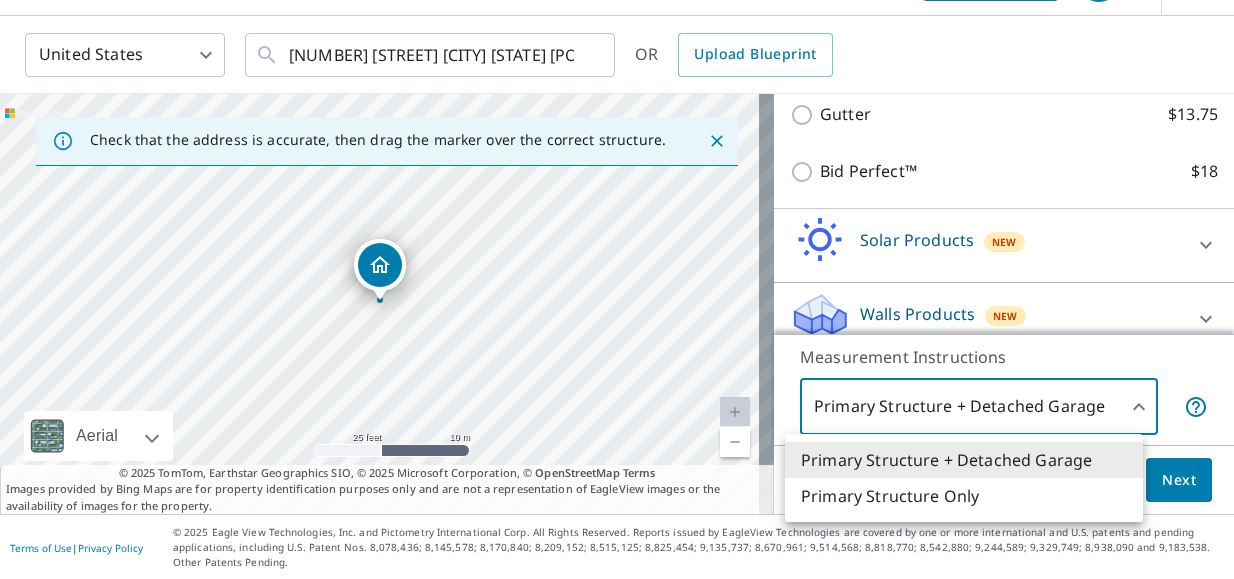 click on "[FIRST] [LAST]
Dashboard Order History Cancel Order [FIRST] [LAST] [COUNTRY] [STATE] ​ [NUMBER] [STREET] [CITY], [STATE] [POSTAL_CODE] ​ OR Upload Blueprint Check that the address is accurate, then drag the marker over the correct structure. [NUMBER] [STREET] [CITY], [STATE] [POSTAL_CODE] Aerial Road A standard road map Aerial A detailed look from above Labels Labels 25 feet 10 m © 2025 TomTom, © Vexcel Imaging, © 2025 Microsoft Corporation,  © OpenStreetMap Terms © 2025 TomTom, Earthstar Geographics SIO, © 2025 Microsoft Corporation, ©   OpenStreetMap   Terms Images provided by Bing Maps are for property identification purposes only and are not a representation of EagleView images or the availability of images for the property. PROPERTY TYPE Residential Commercial Multi-Family This is a complex BUILDING ID [NUMBER] [STREET], [CITY], [STATE], [POSTAL_CODE] Full House Products New Full House™ $105 Roof Products New QuickSquares™ with Quick Delivery Premium $32.75 - $87 QuickSquares™ $18 Delivery Quick $0 45 ​ Gutter $13.75 Bid Perfect™ $18 New 1" at bounding box center (617, 289) 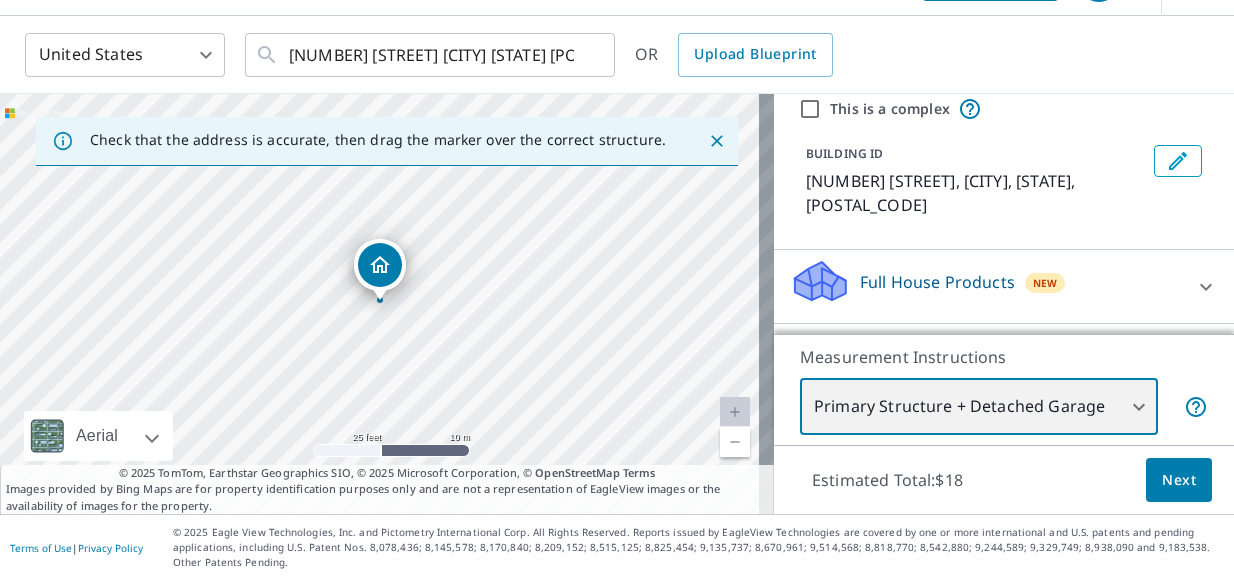 scroll, scrollTop: 100, scrollLeft: 0, axis: vertical 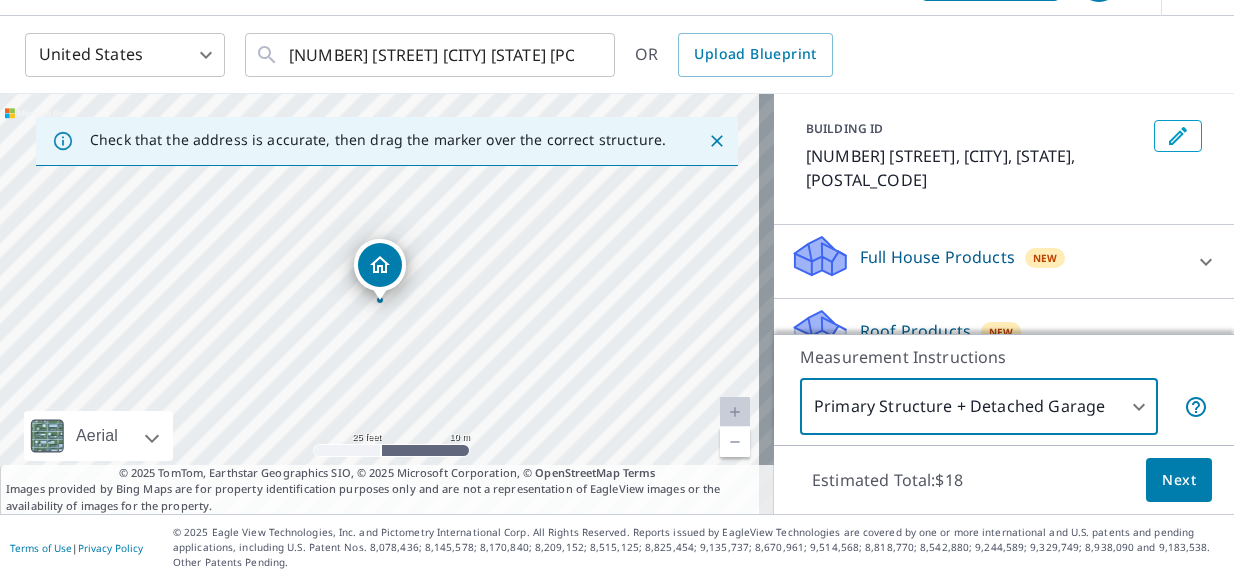 click on "Full House Products New" at bounding box center (986, 261) 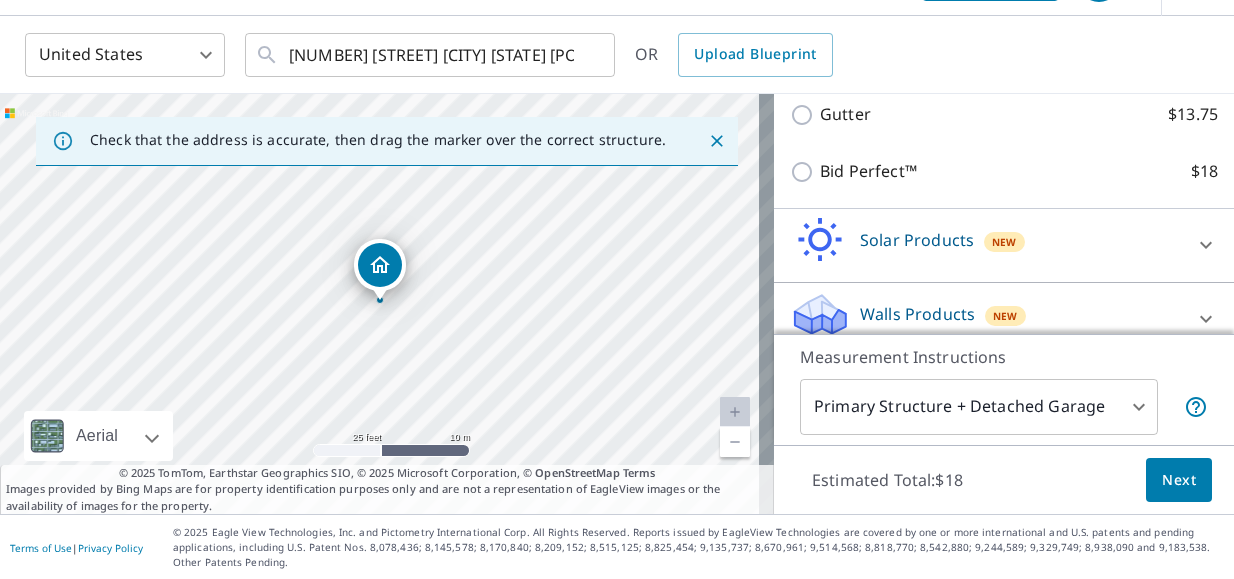 scroll, scrollTop: 513, scrollLeft: 0, axis: vertical 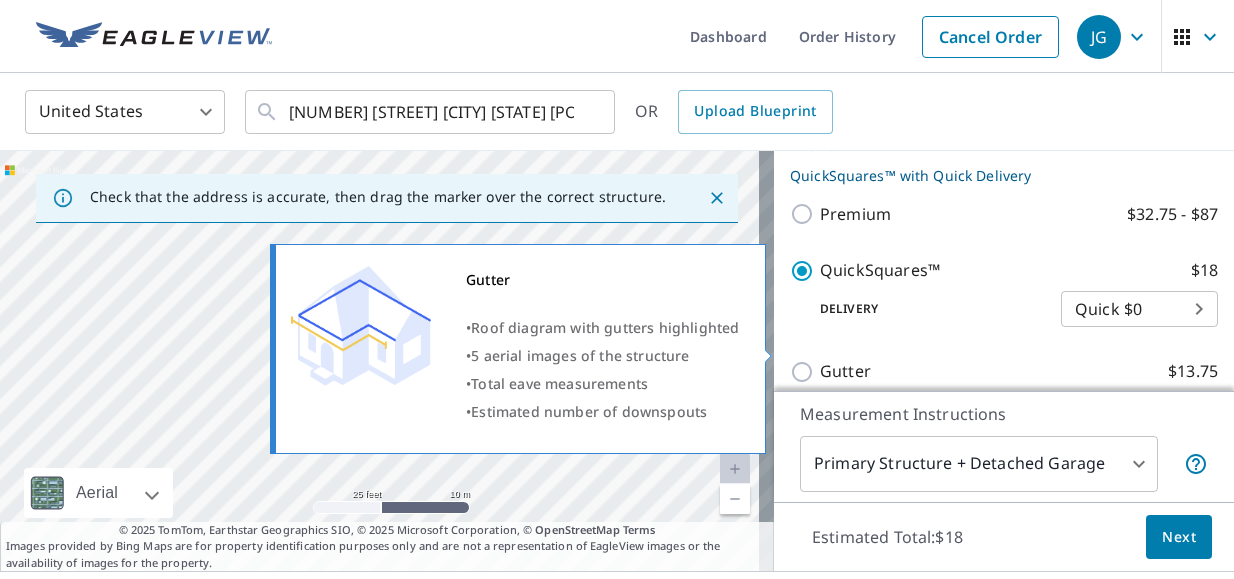 click on "Gutter" at bounding box center [845, 371] 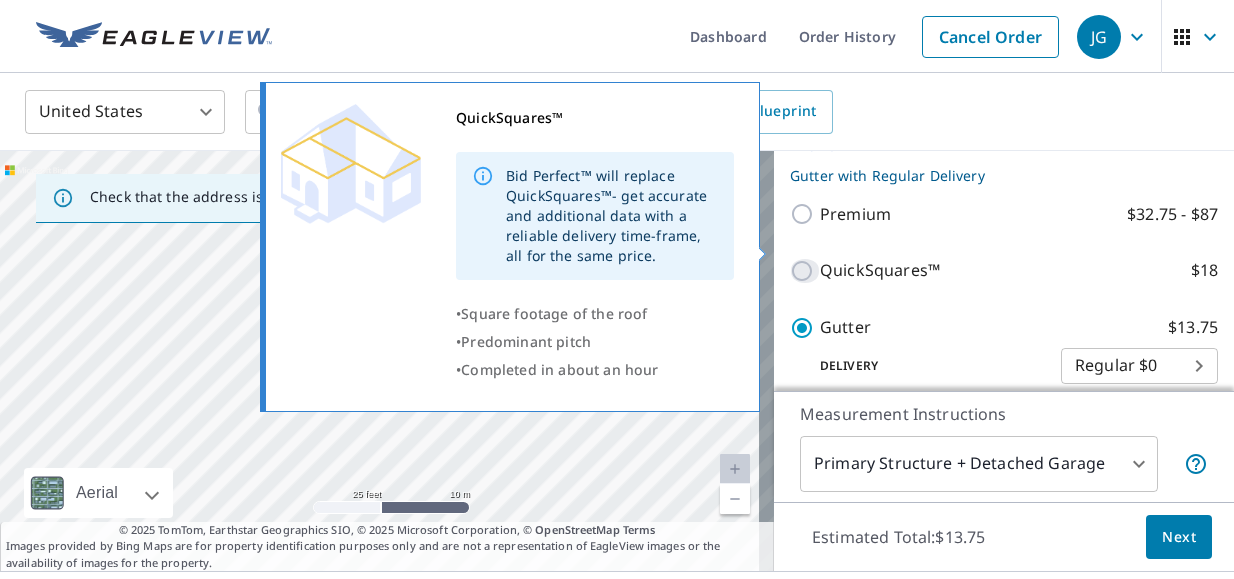 click on "QuickSquares™ $18" at bounding box center [805, 271] 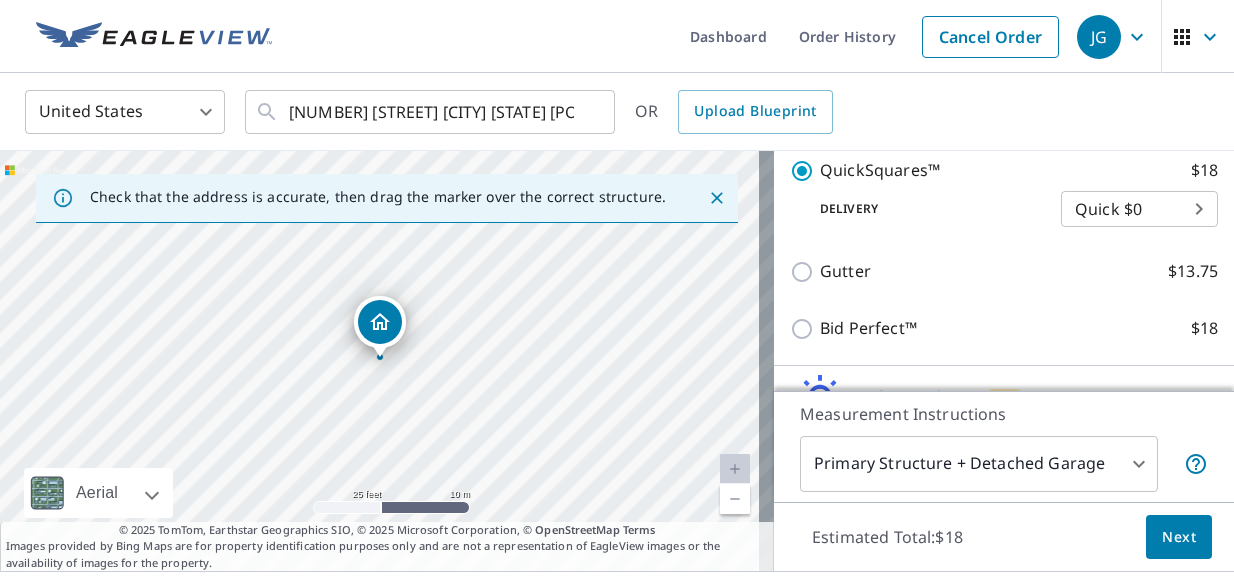 scroll, scrollTop: 613, scrollLeft: 0, axis: vertical 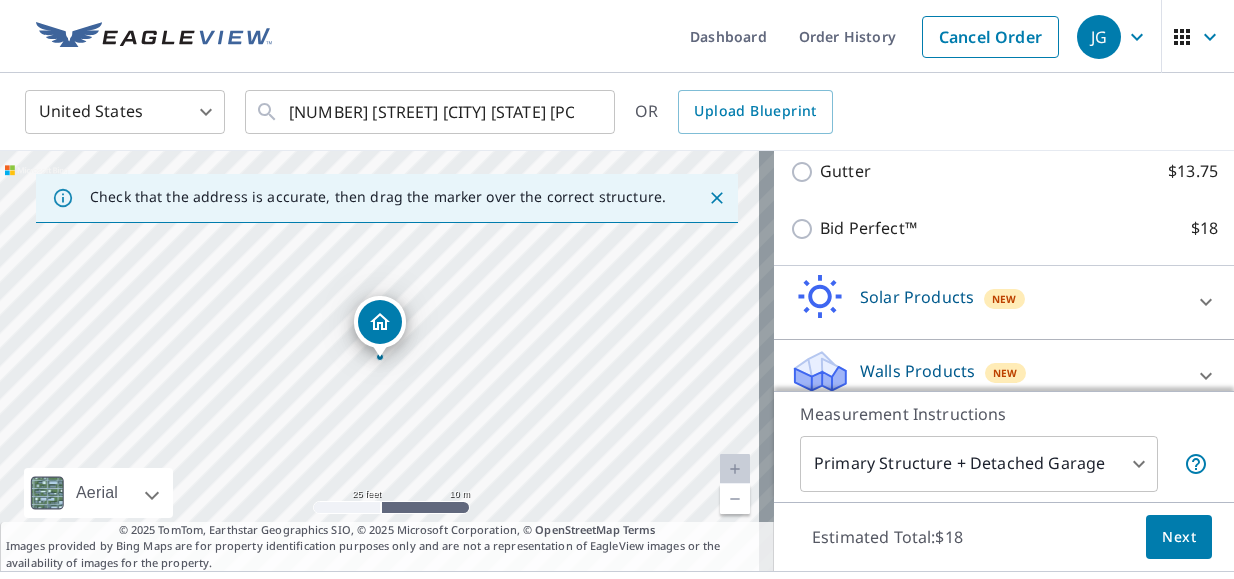 click on "New" at bounding box center (1004, 299) 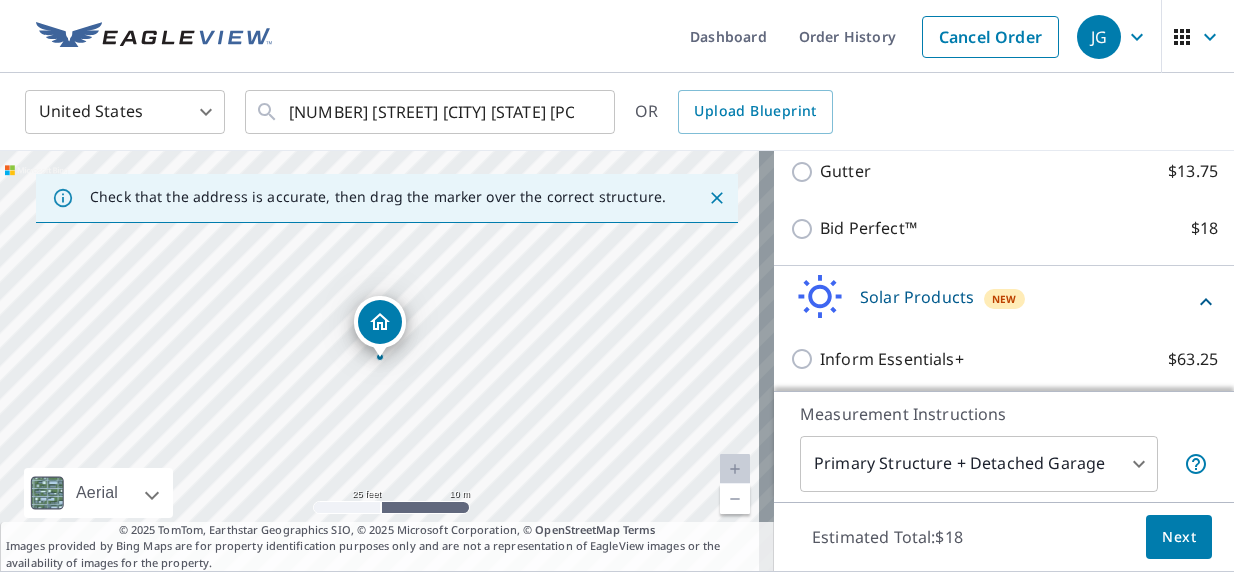 scroll, scrollTop: 670, scrollLeft: 0, axis: vertical 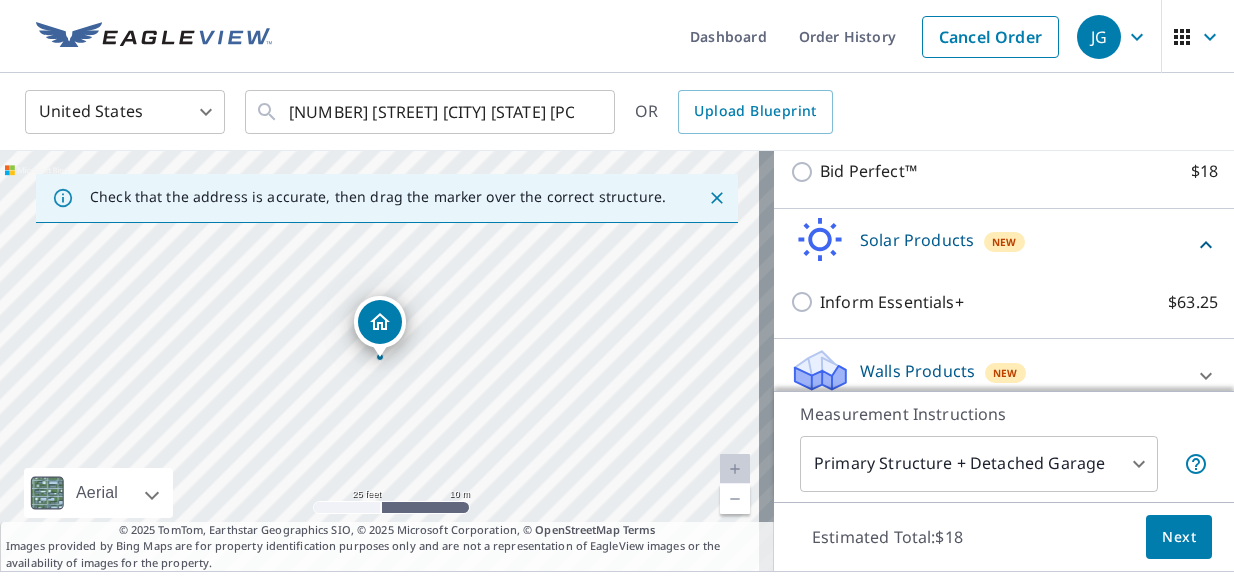 click on "New" at bounding box center (1005, 373) 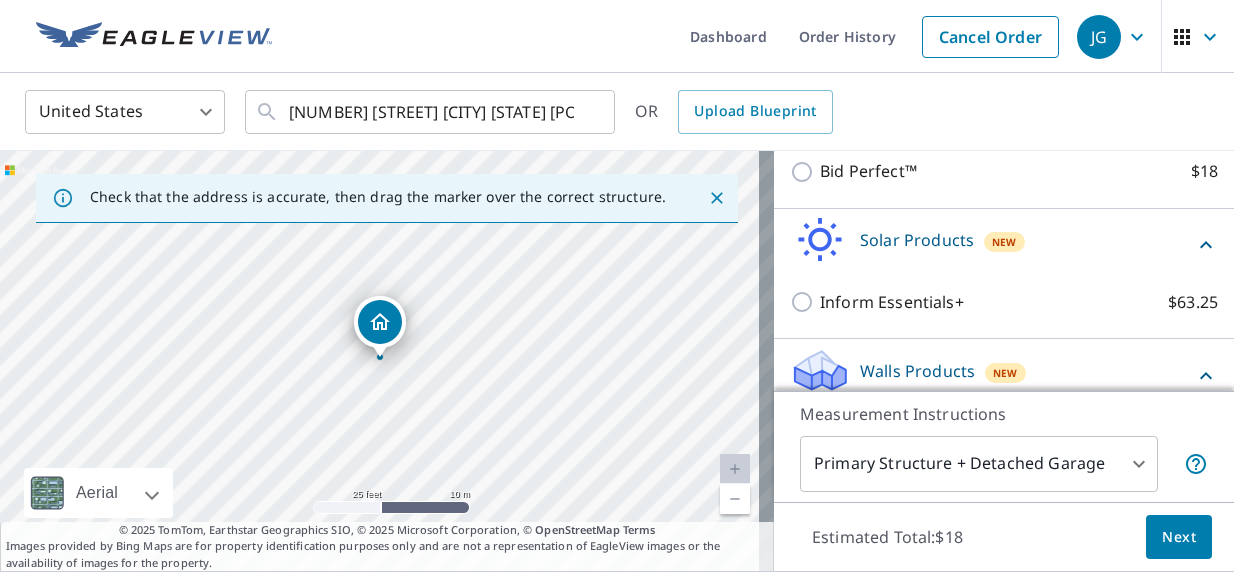 scroll, scrollTop: 785, scrollLeft: 0, axis: vertical 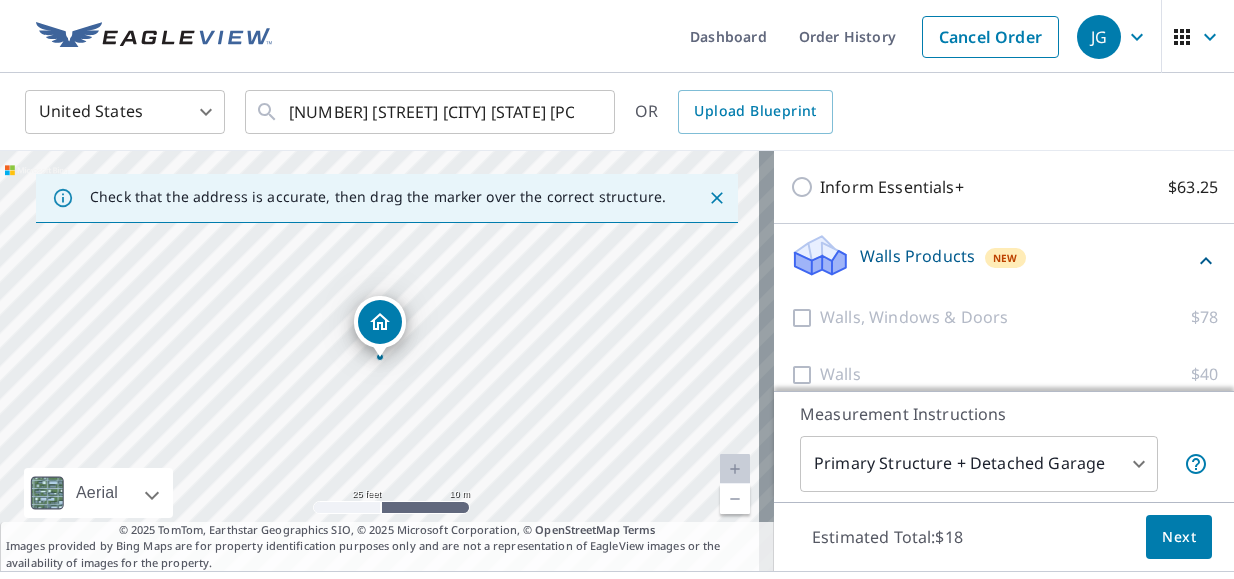 click on "Estimated Total:  $18 Next" at bounding box center (1004, 537) 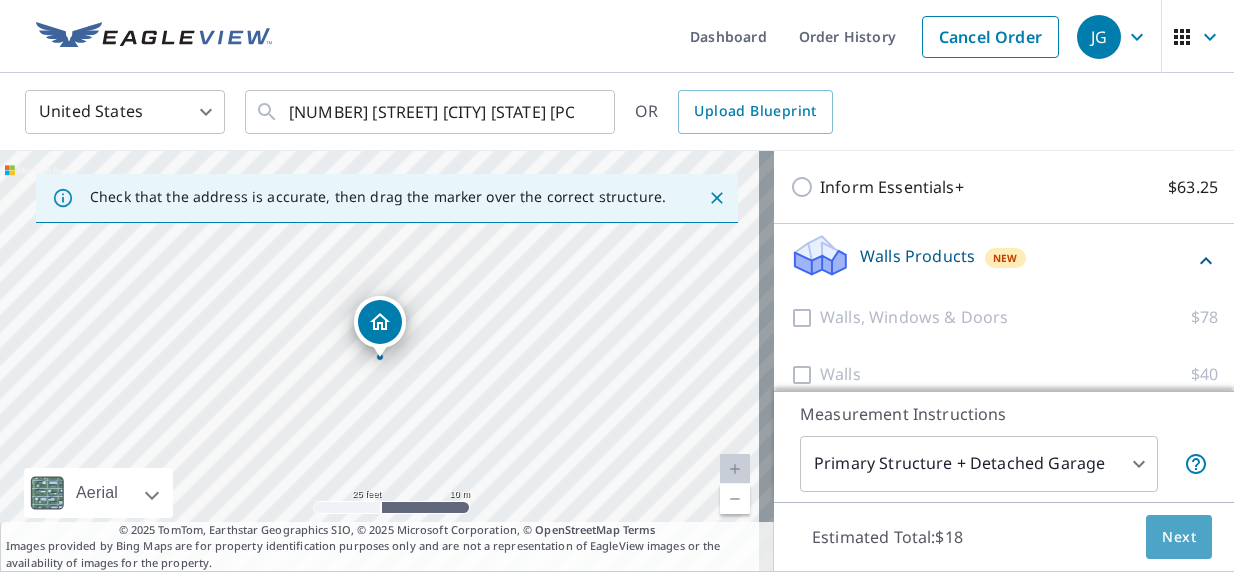 click on "Next" at bounding box center (1179, 537) 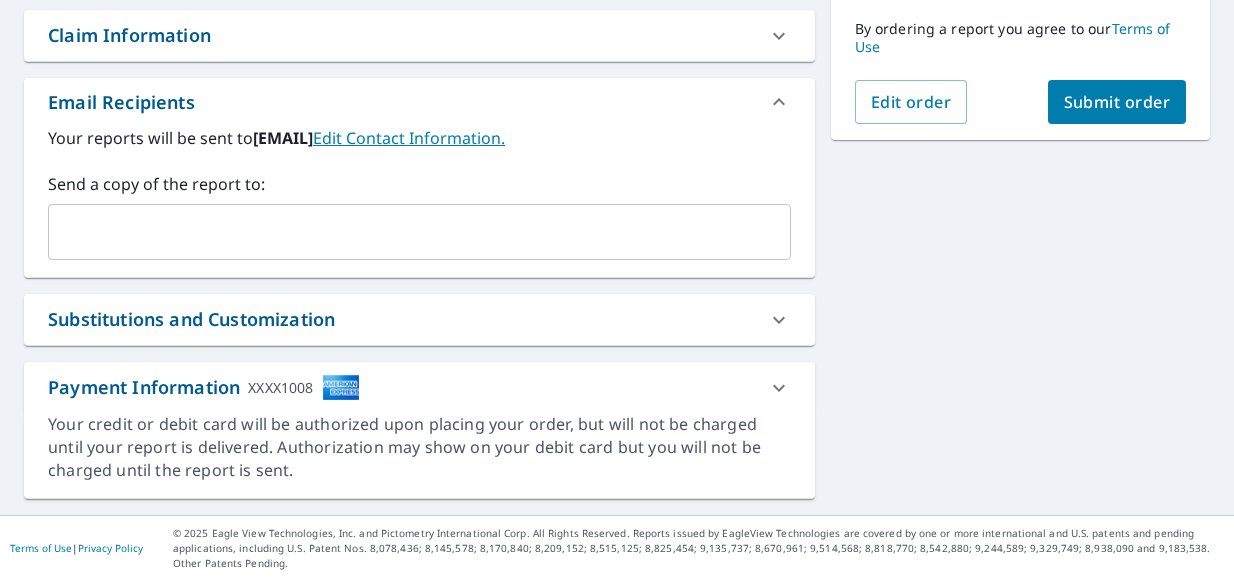 scroll, scrollTop: 240, scrollLeft: 0, axis: vertical 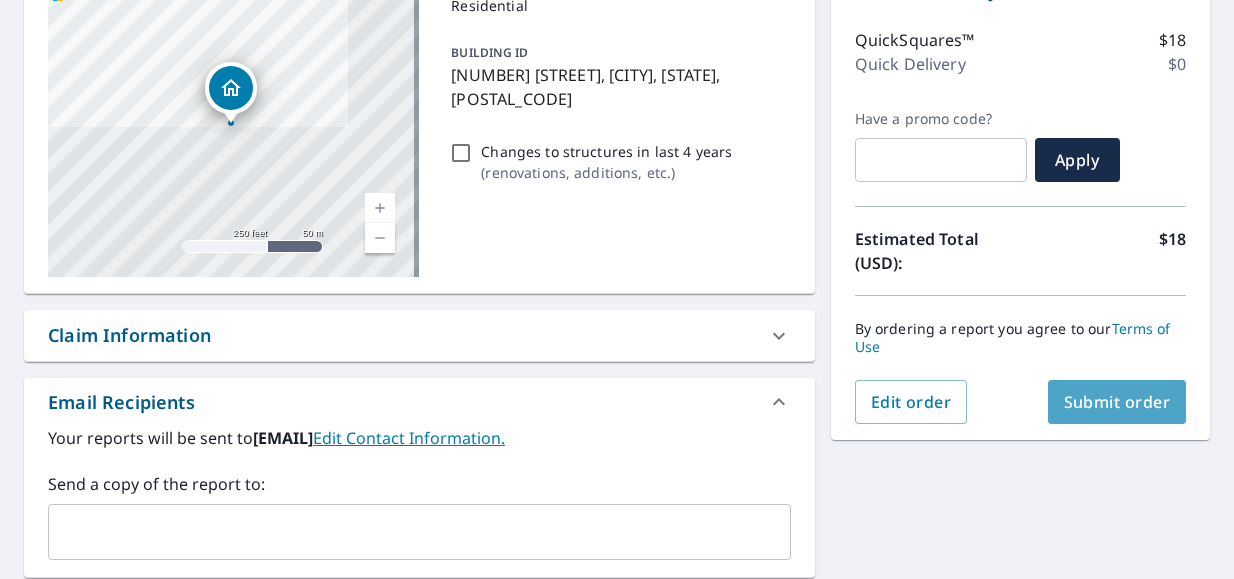 click on "Submit order" at bounding box center (1117, 402) 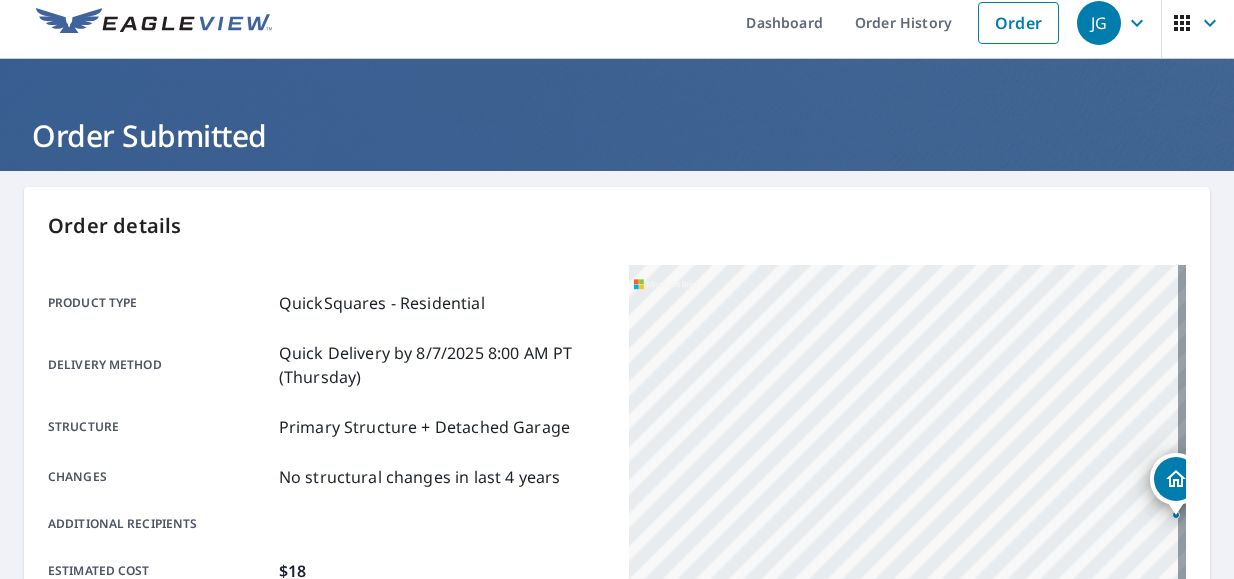 scroll, scrollTop: 0, scrollLeft: 0, axis: both 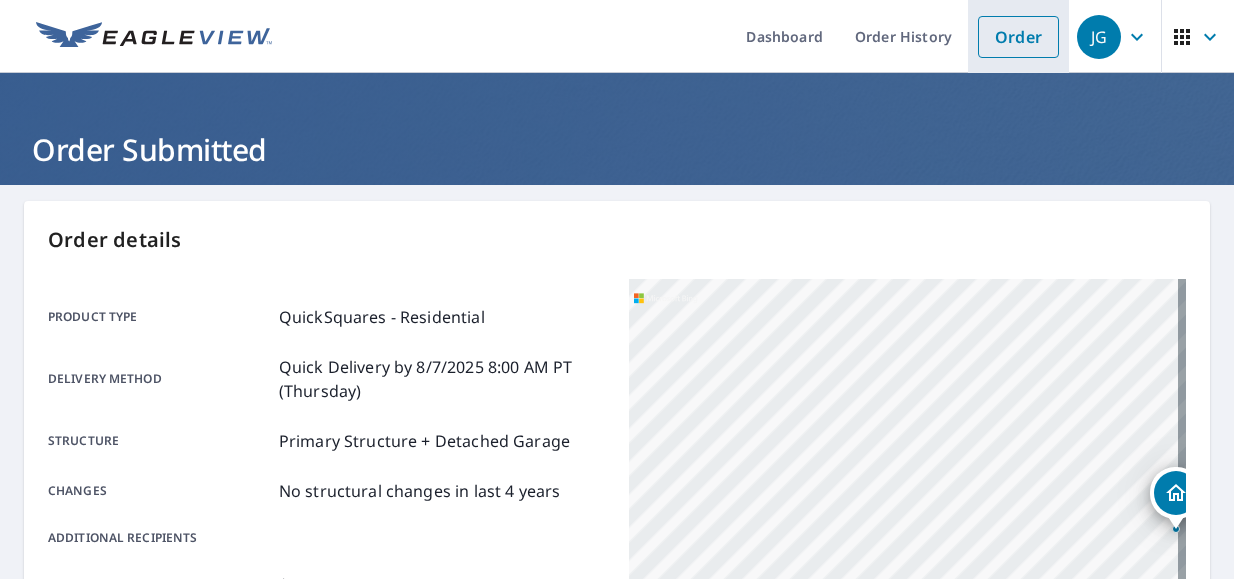 click on "Order" at bounding box center (1018, 37) 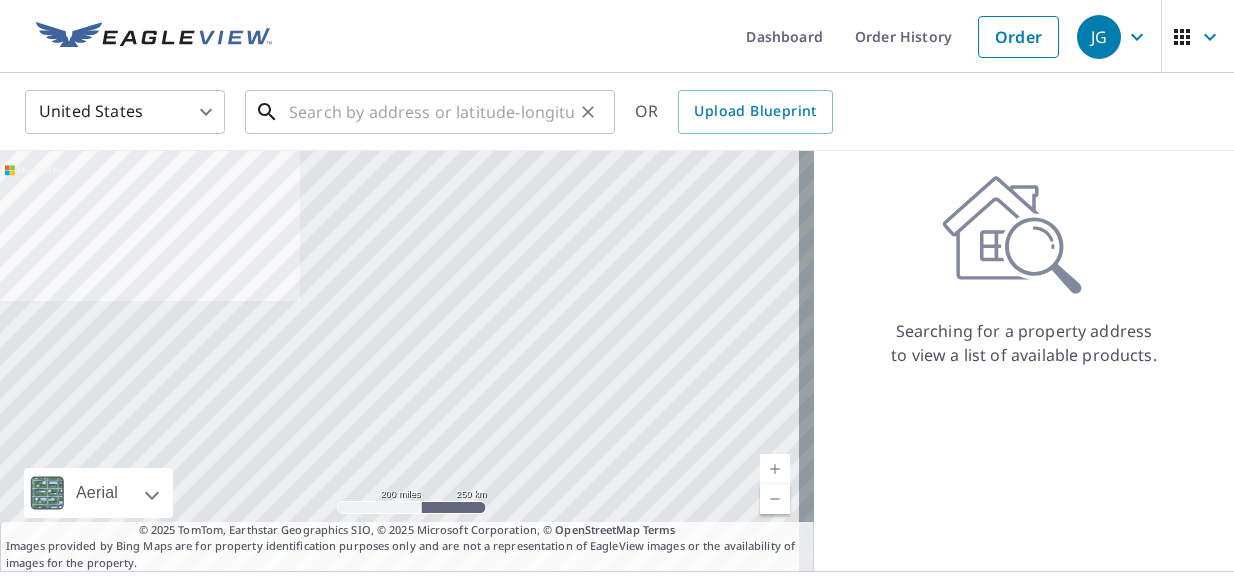 click at bounding box center (431, 112) 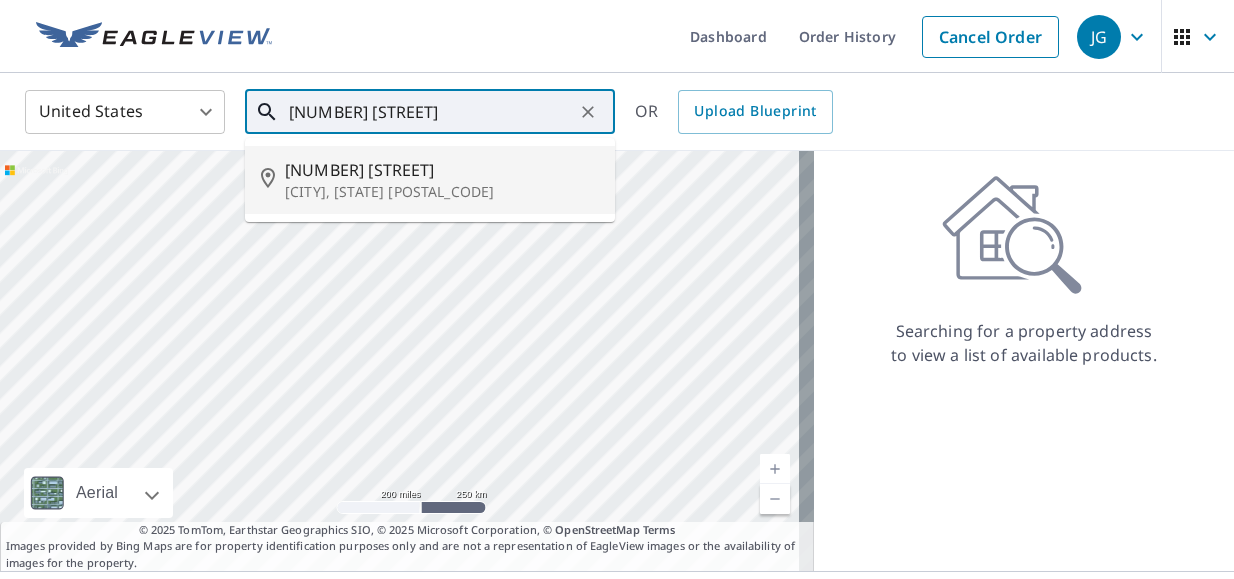 click on "[CITY], [STATE] [POSTAL_CODE]" at bounding box center (442, 192) 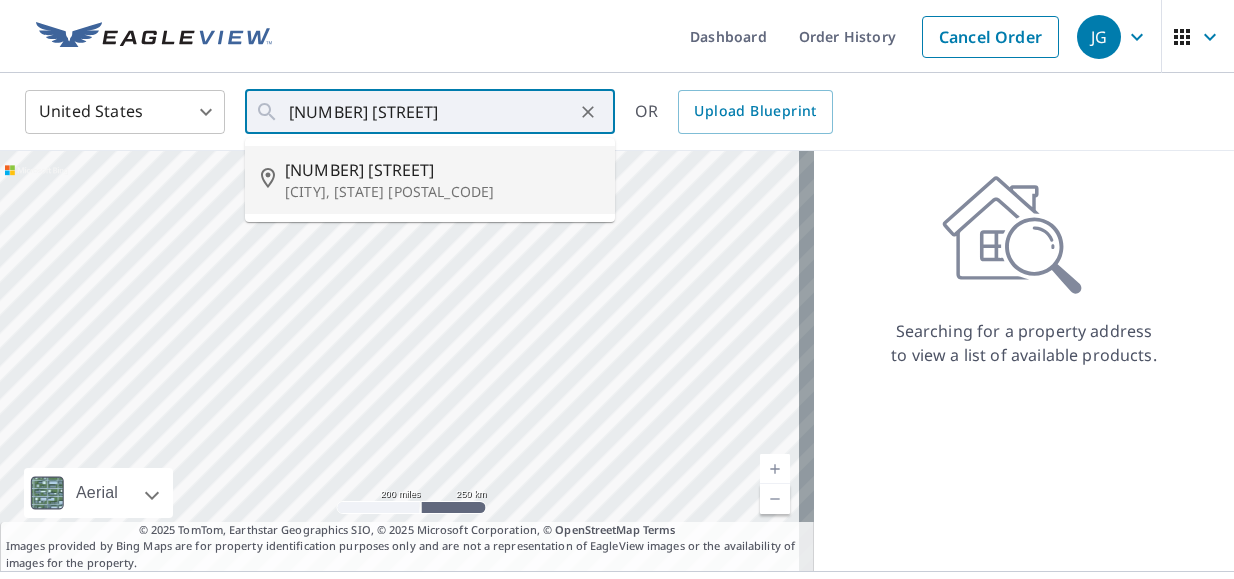 type on "[NUMBER] [STREET] [CITY], [STATE] [POSTAL_CODE]" 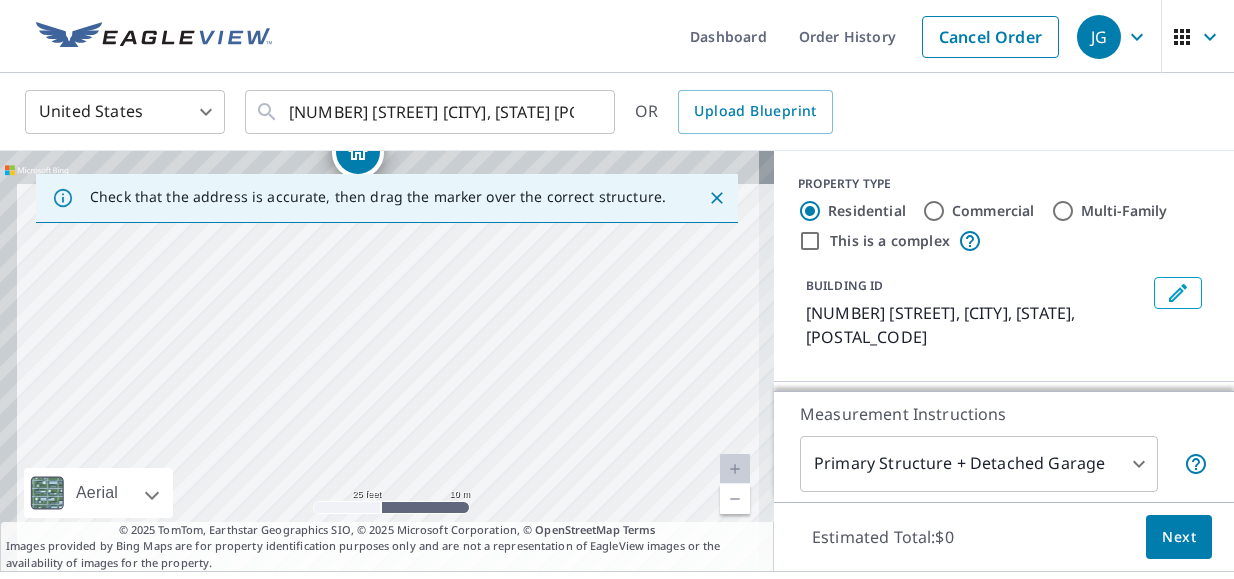 drag, startPoint x: 386, startPoint y: 298, endPoint x: 475, endPoint y: 497, distance: 217.9954 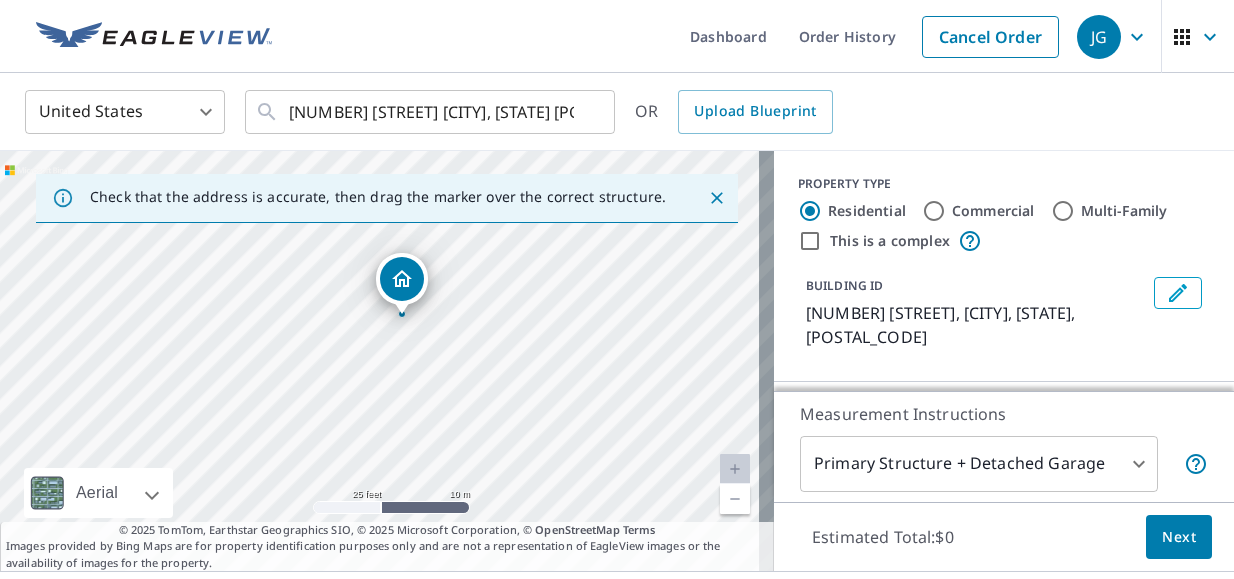 drag, startPoint x: 384, startPoint y: 303, endPoint x: 428, endPoint y: 429, distance: 133.46161 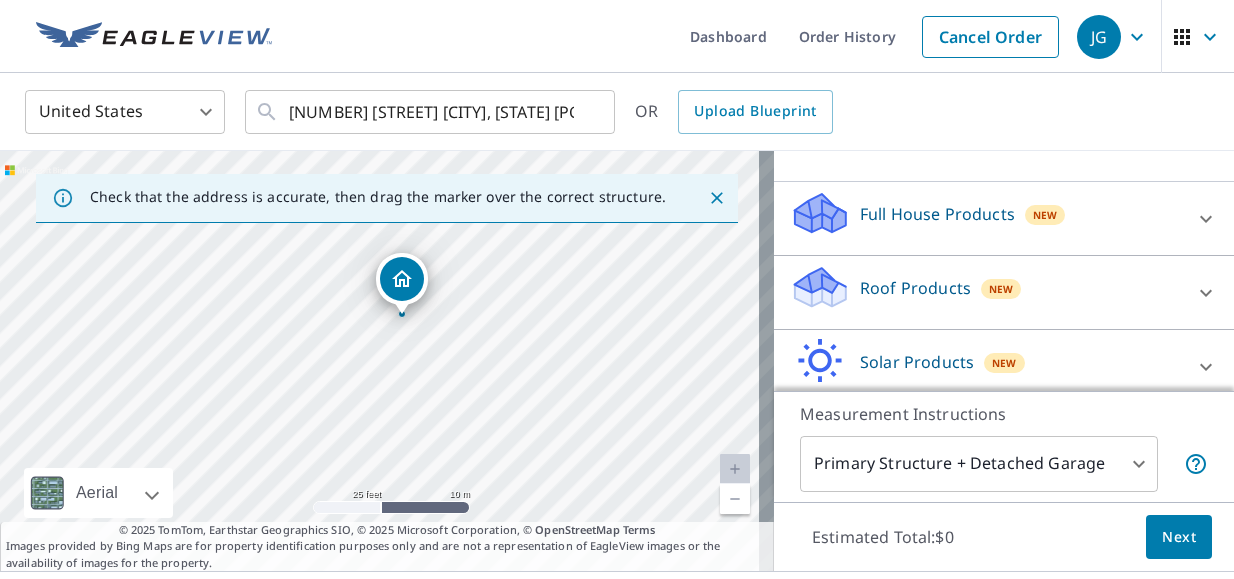 click on "Roof Products New" at bounding box center (986, 292) 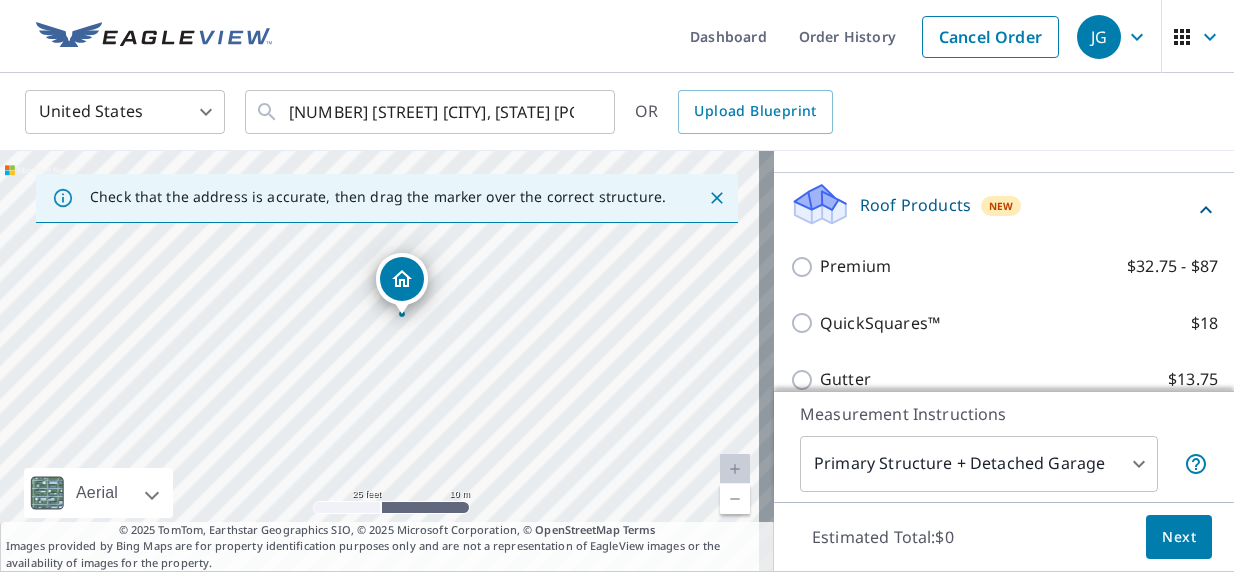 scroll, scrollTop: 300, scrollLeft: 0, axis: vertical 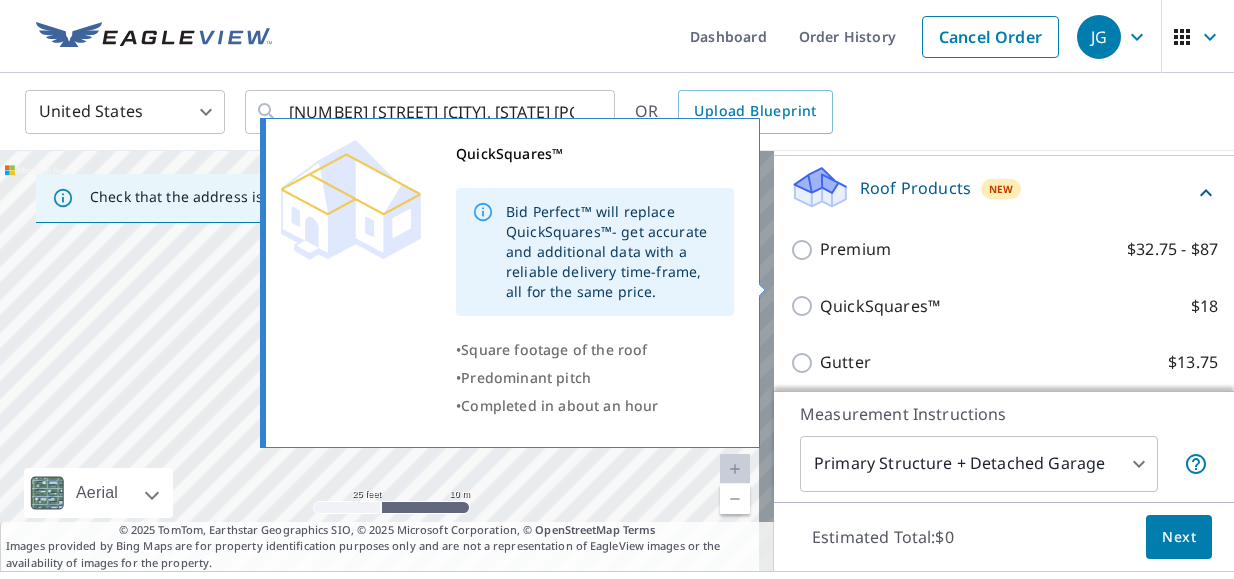 click on "QuickSquares™" at bounding box center (880, 306) 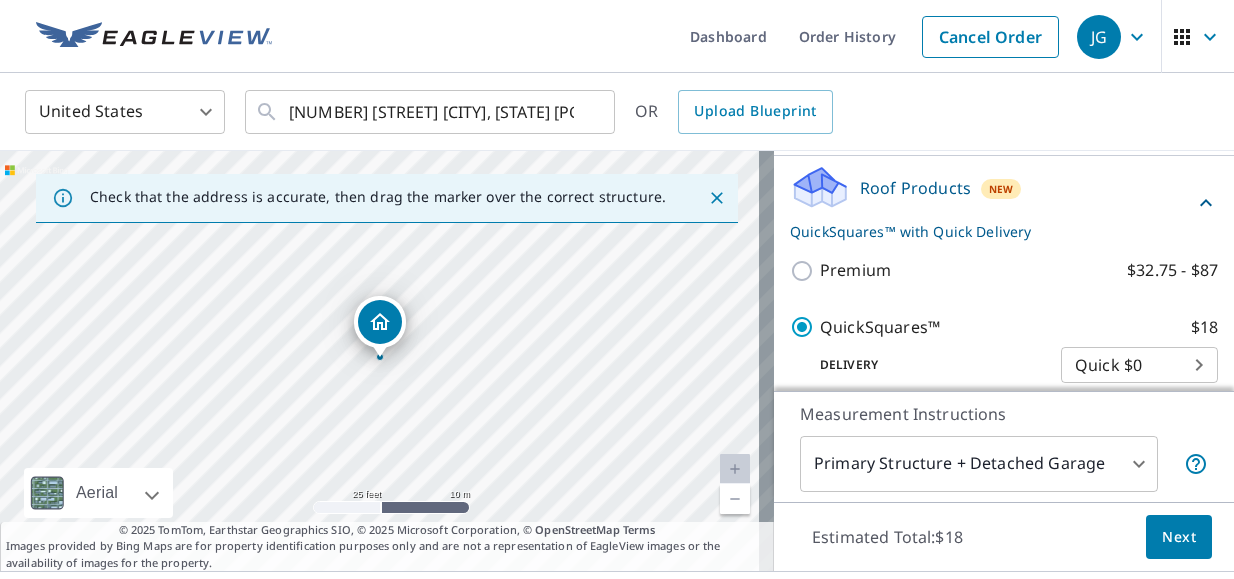 click on "Next" at bounding box center [1179, 537] 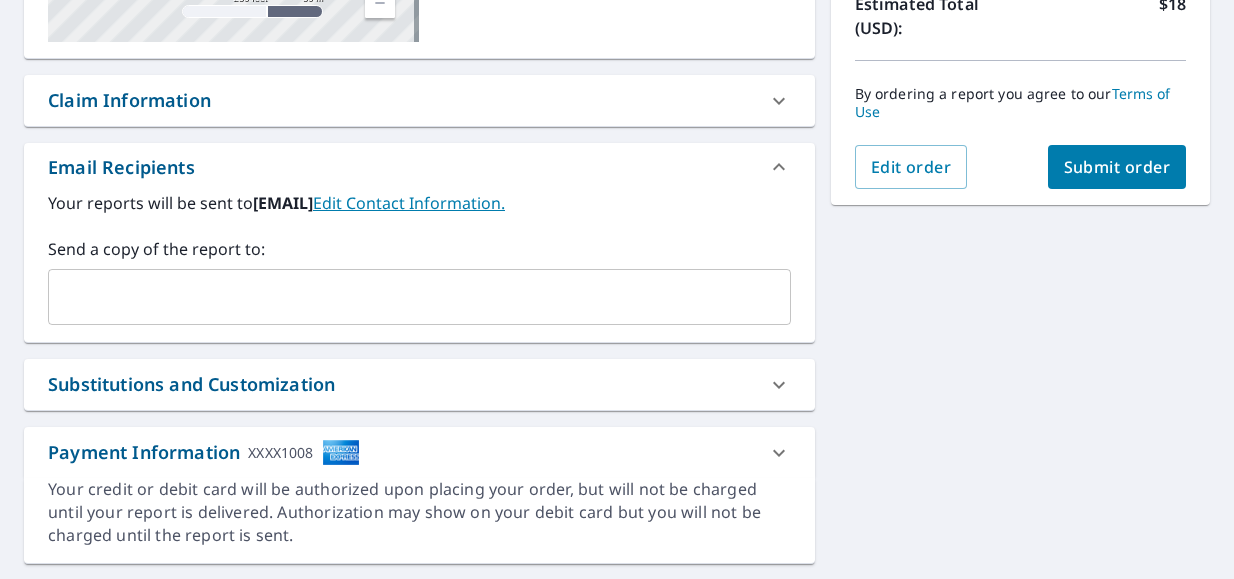 scroll, scrollTop: 500, scrollLeft: 0, axis: vertical 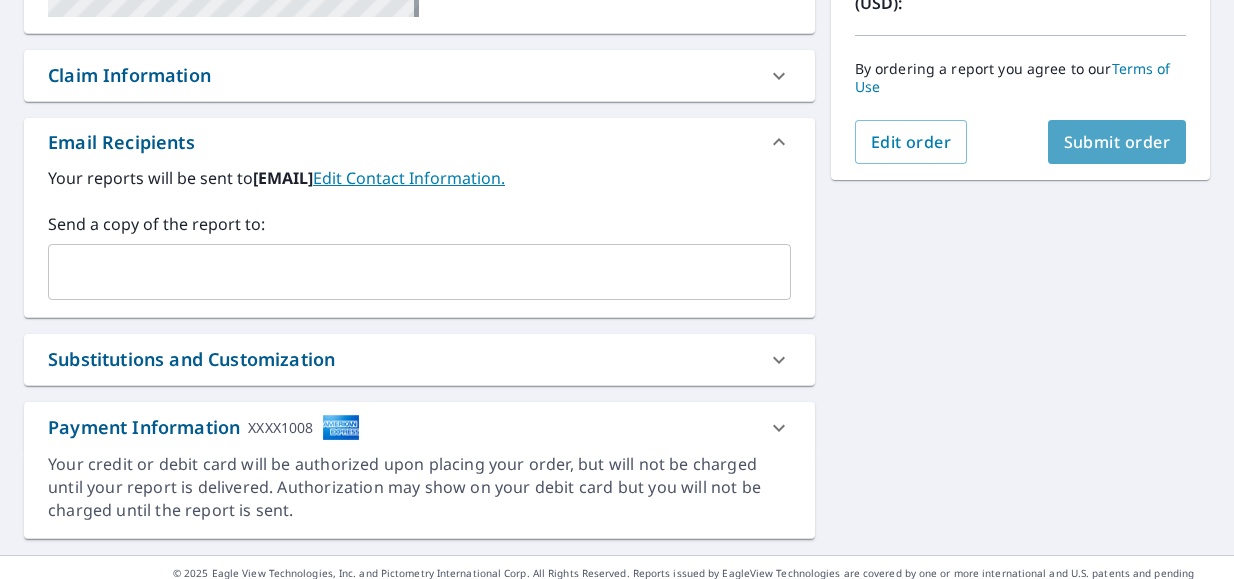 click on "Submit order" at bounding box center [1117, 142] 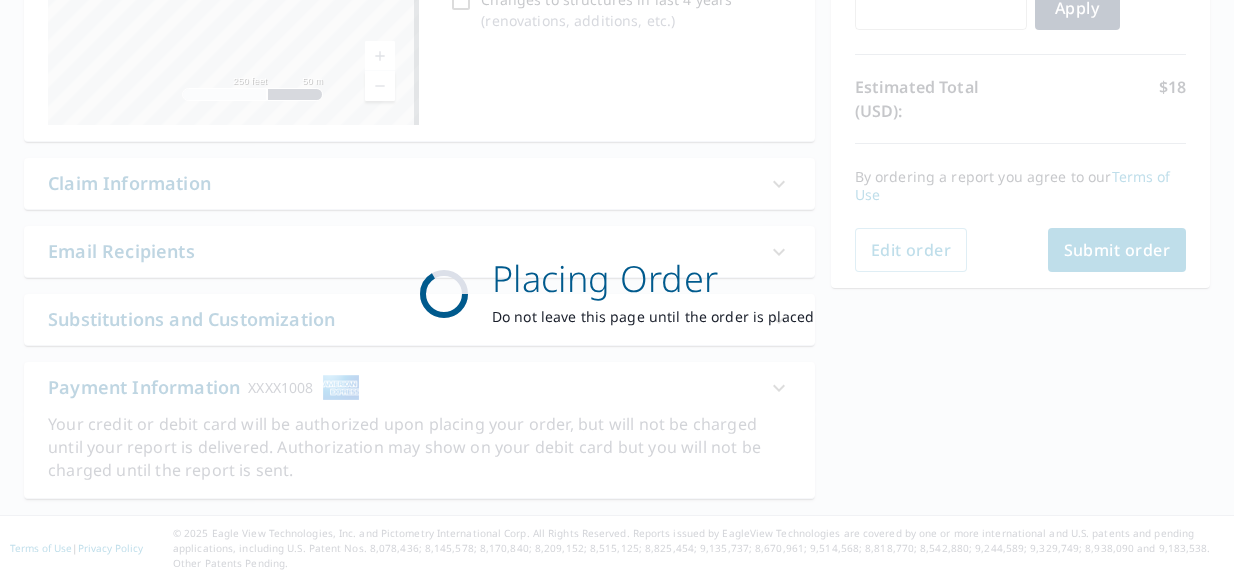 scroll, scrollTop: 392, scrollLeft: 0, axis: vertical 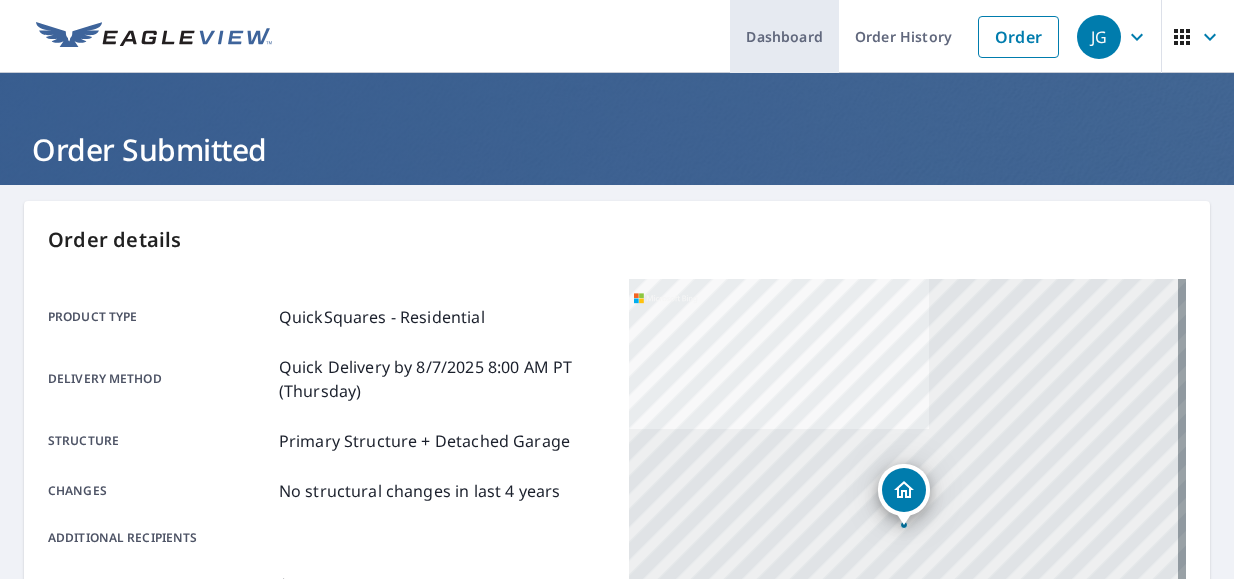 click on "Dashboard" at bounding box center (784, 36) 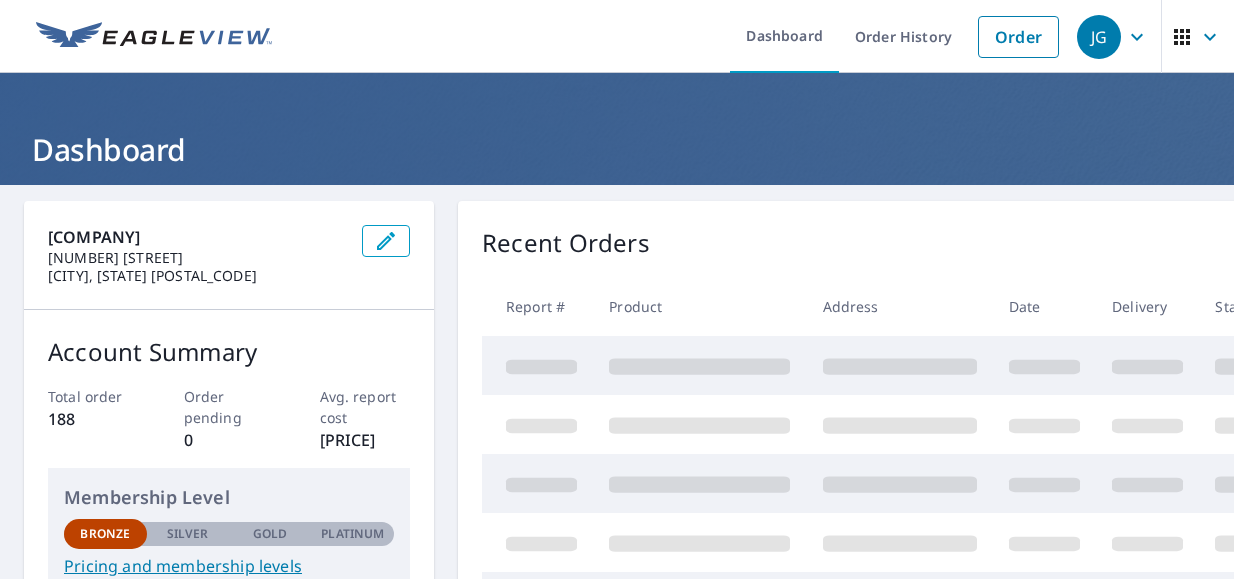 scroll, scrollTop: 100, scrollLeft: 0, axis: vertical 